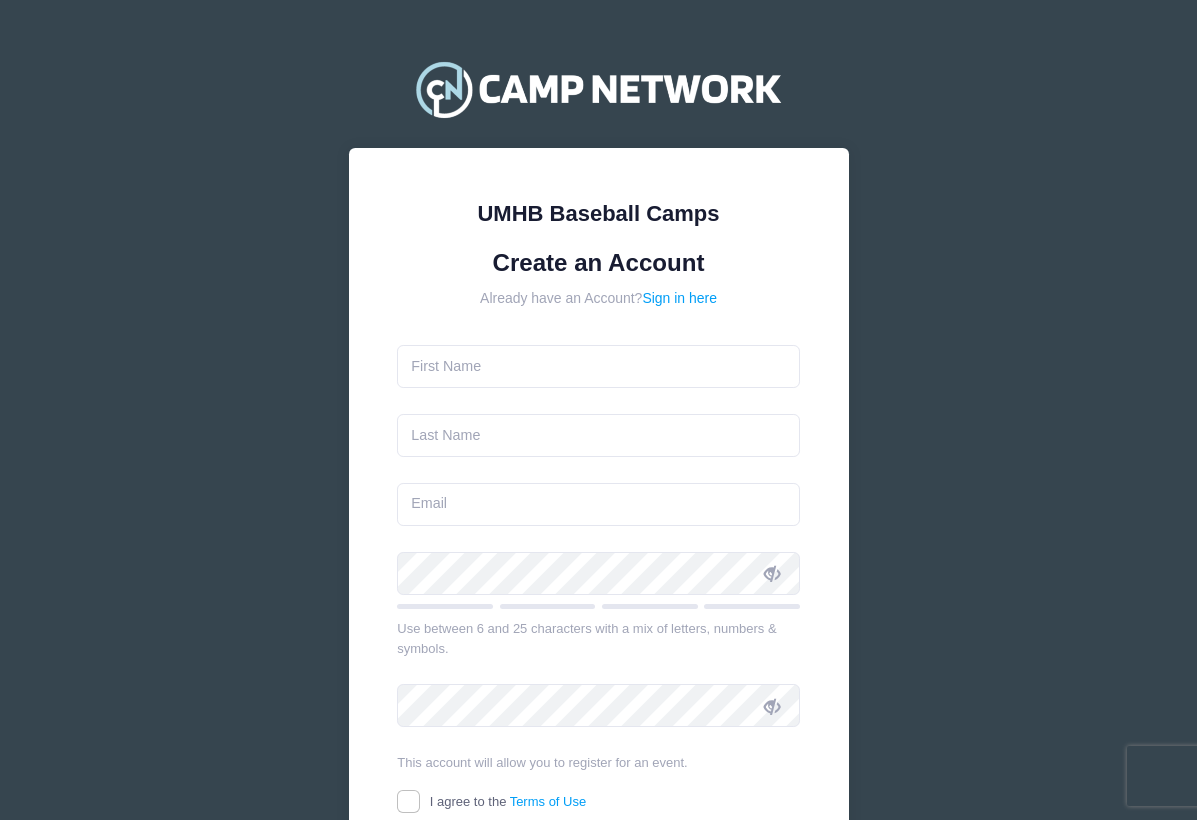 scroll, scrollTop: 0, scrollLeft: 0, axis: both 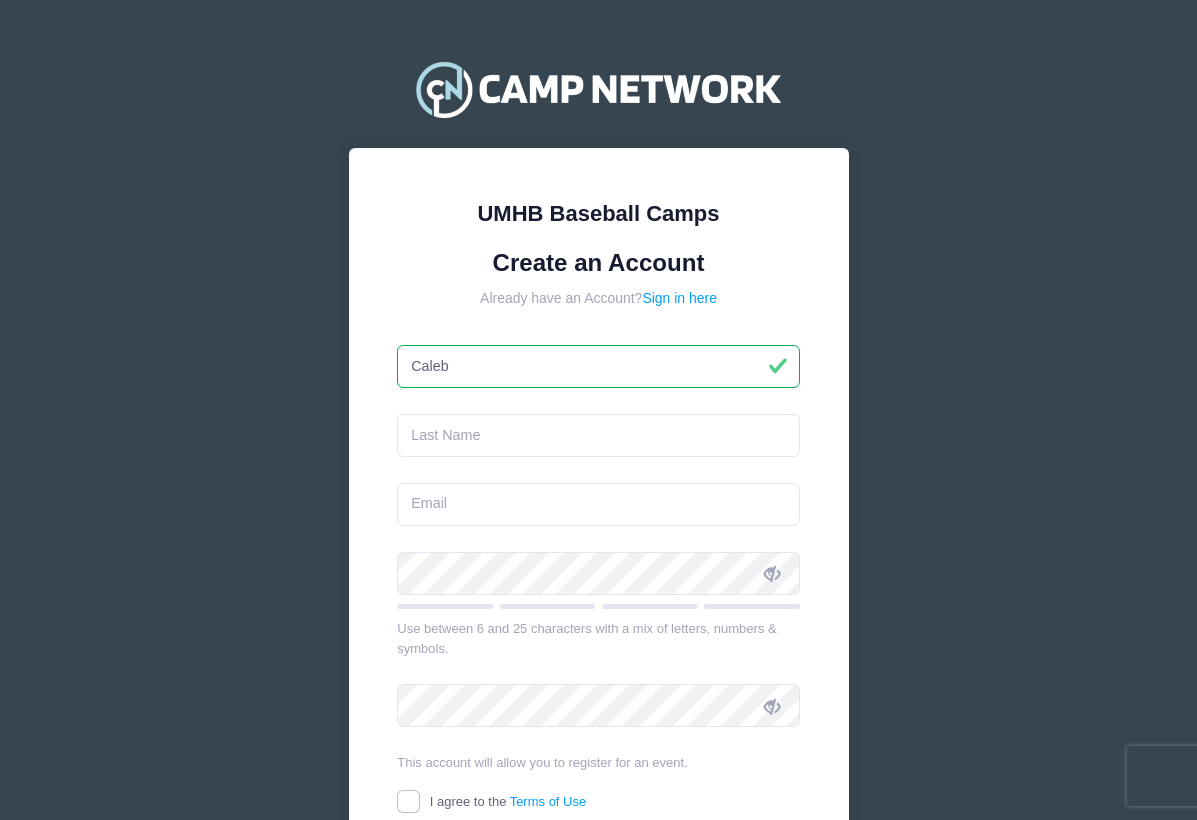 type on "Caleb" 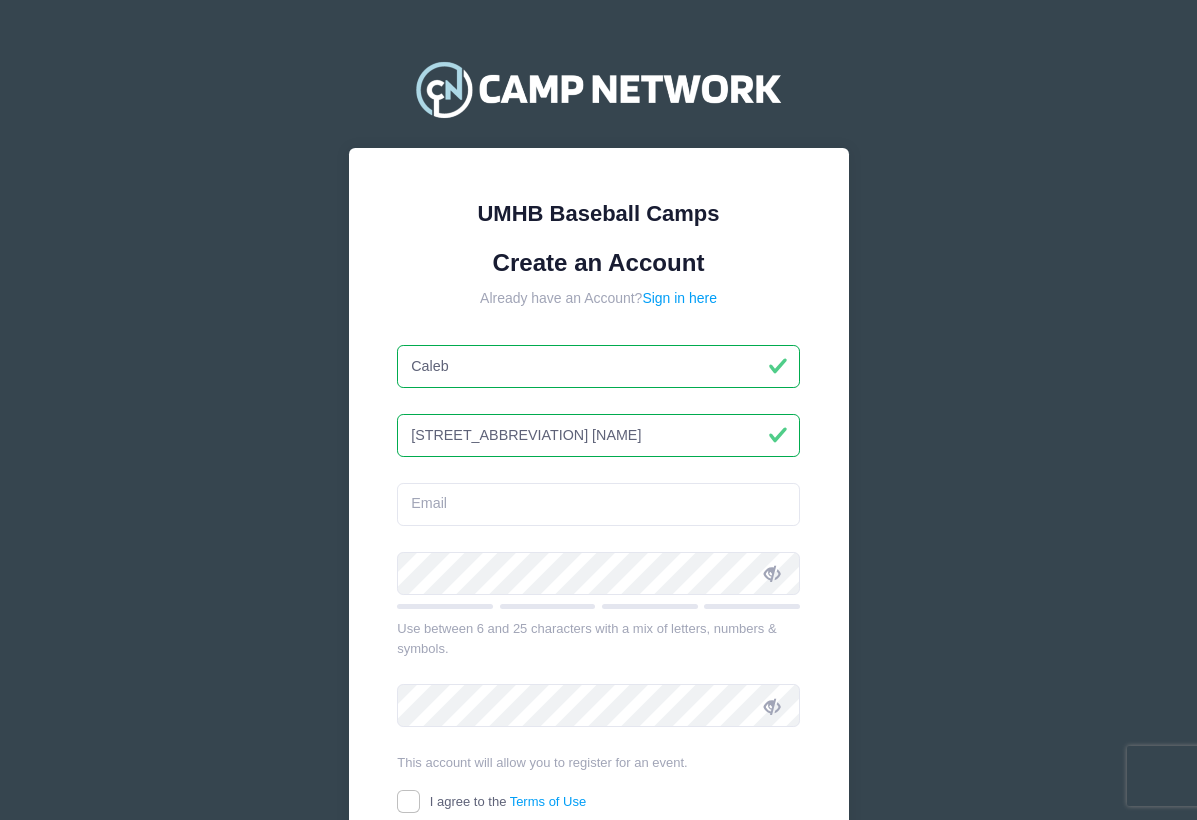 type on "[STREET_ABBREVIATION] [NAME]" 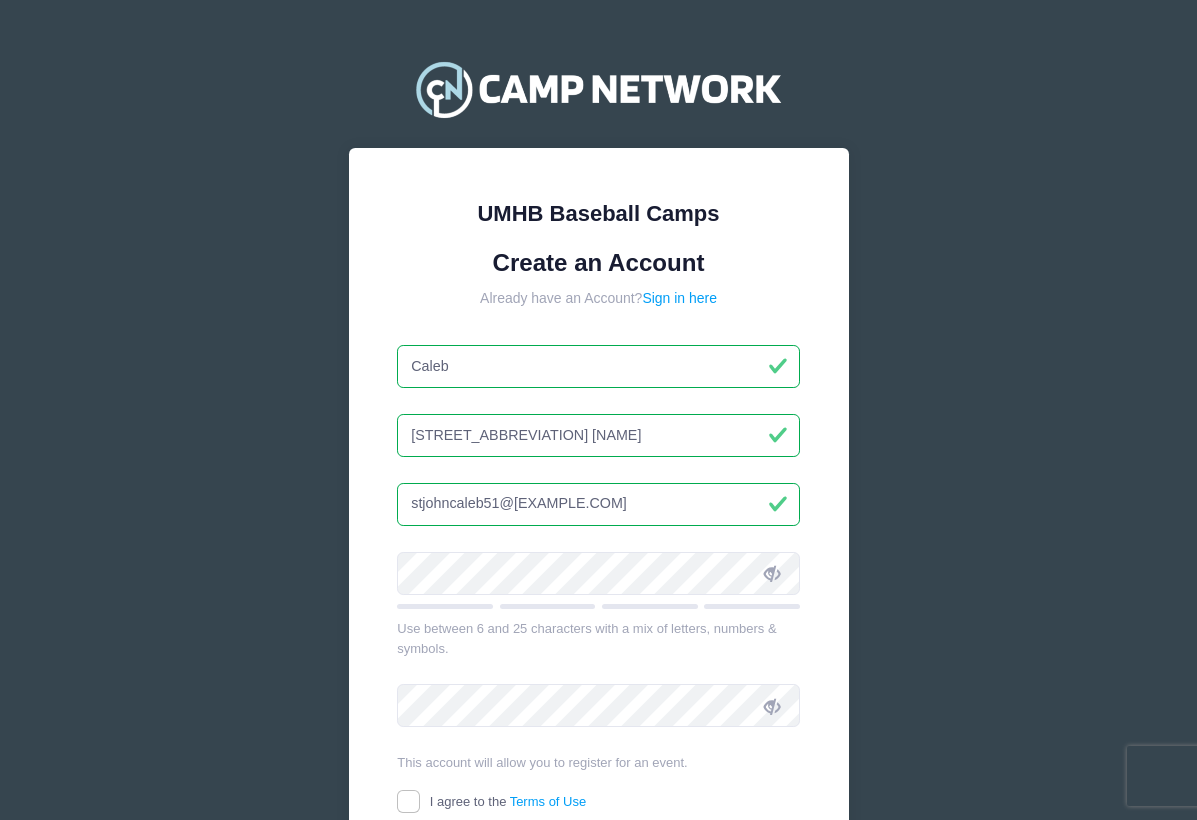 type on "stjohncaleb51@[EXAMPLE.COM]" 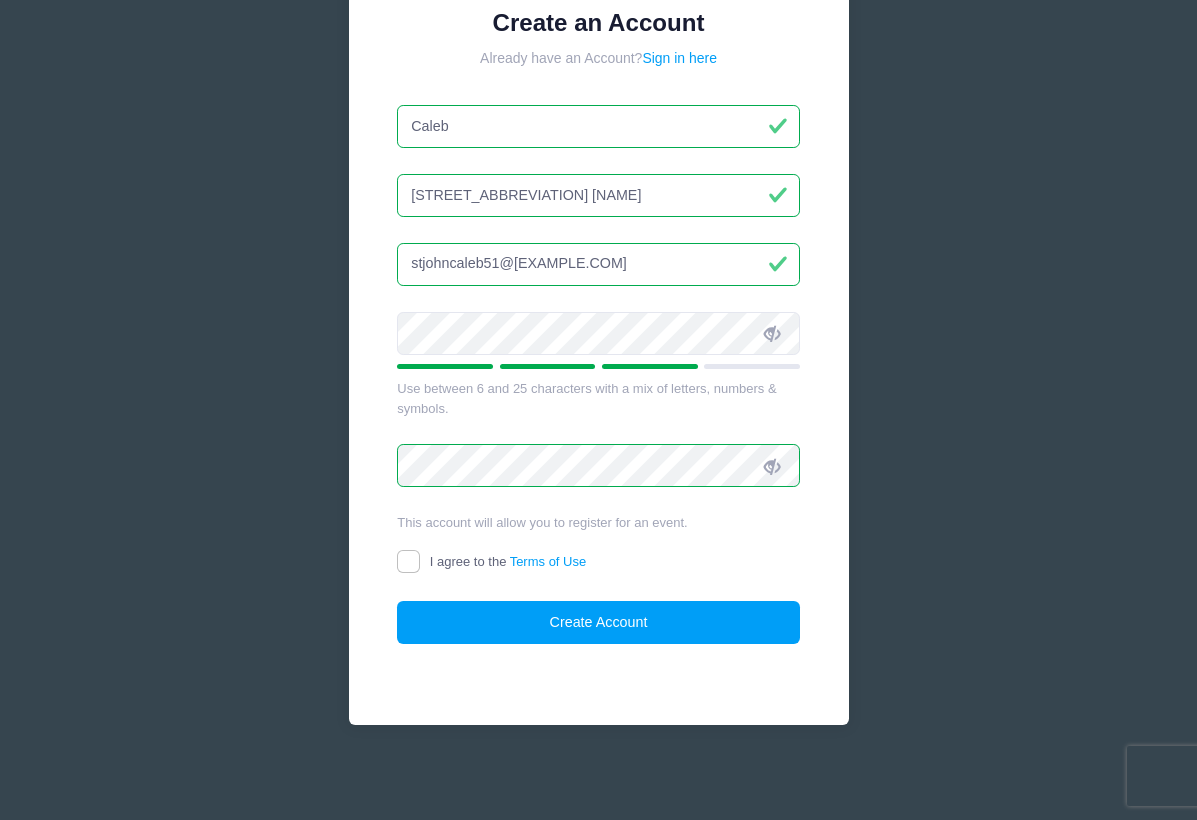 scroll, scrollTop: 239, scrollLeft: 0, axis: vertical 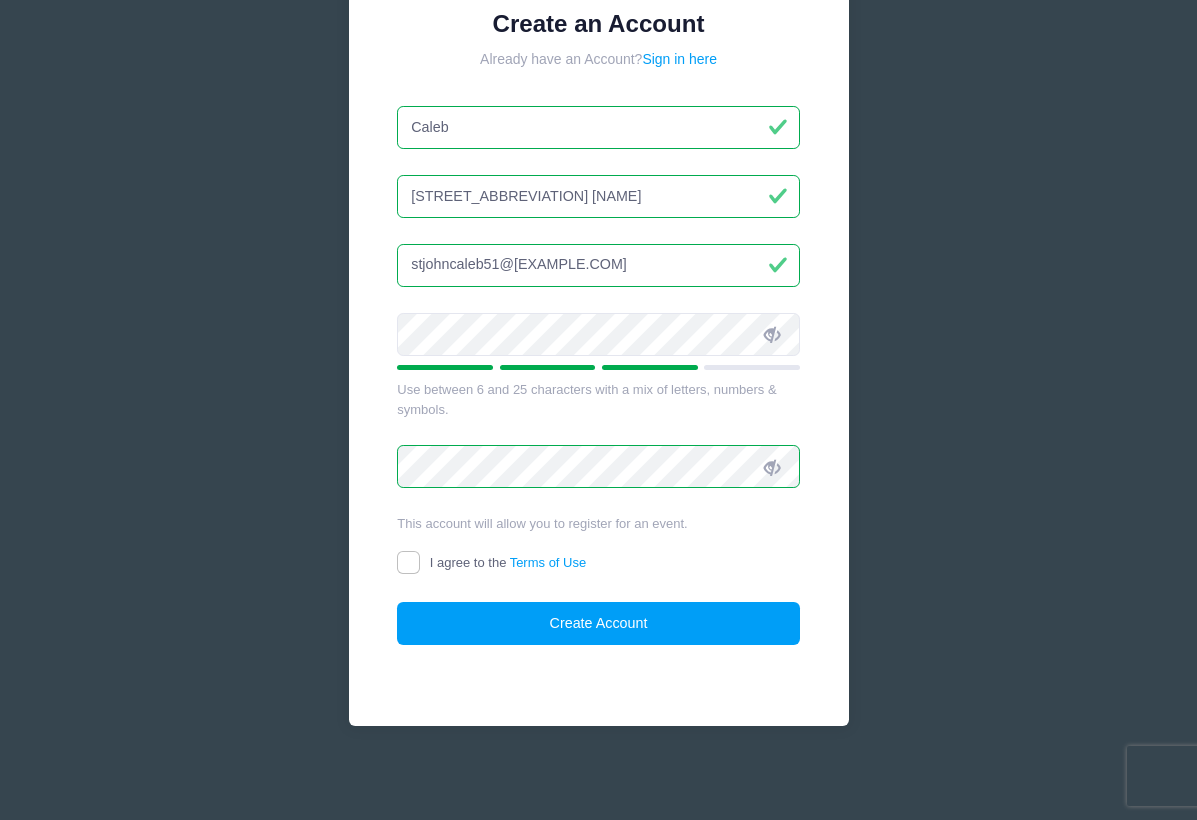 click on "I agree to the
Terms of Use" at bounding box center (408, 562) 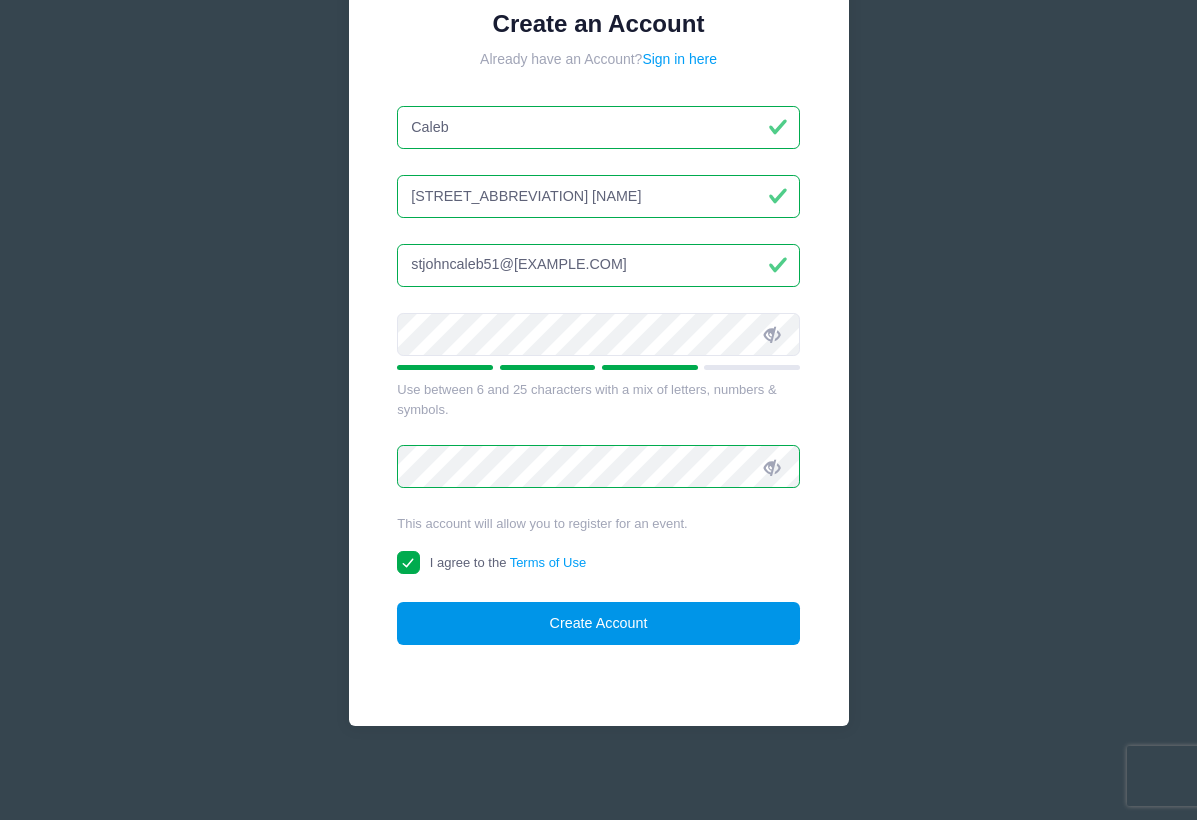 click on "Create Account" at bounding box center [598, 623] 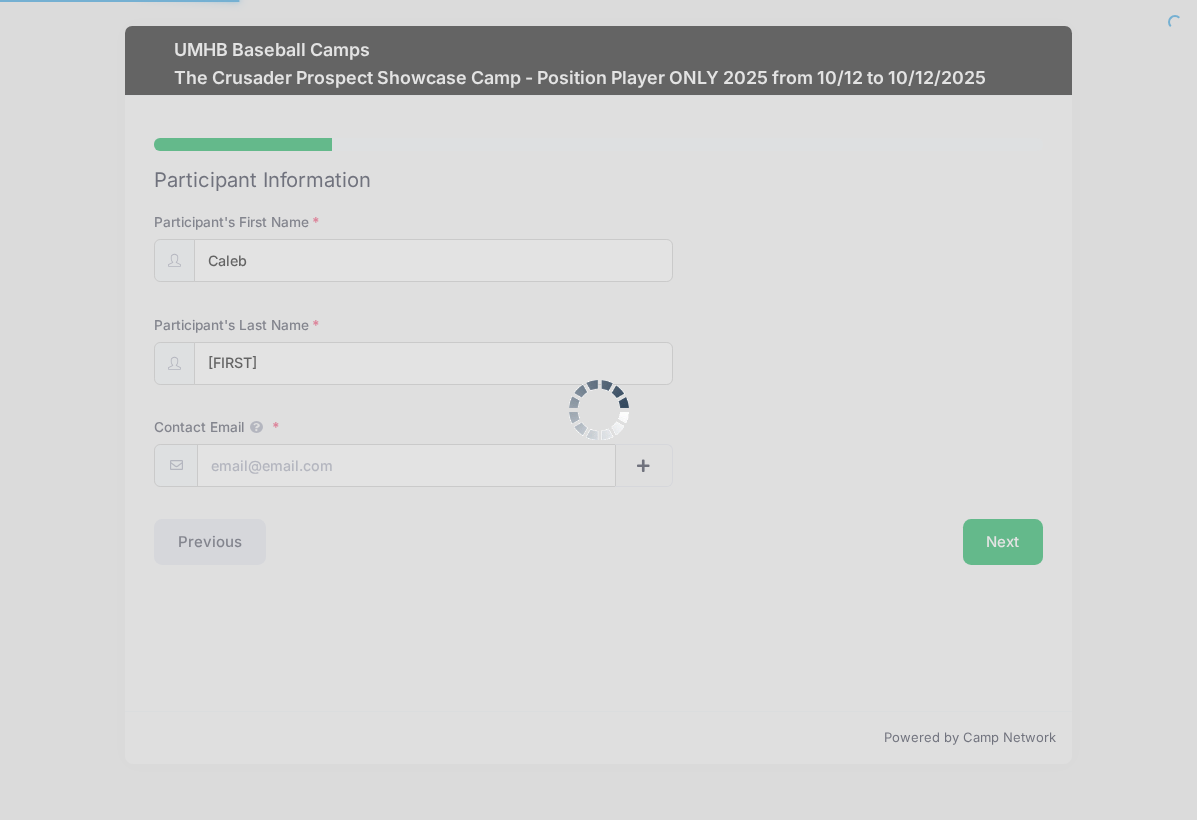 scroll, scrollTop: 0, scrollLeft: 0, axis: both 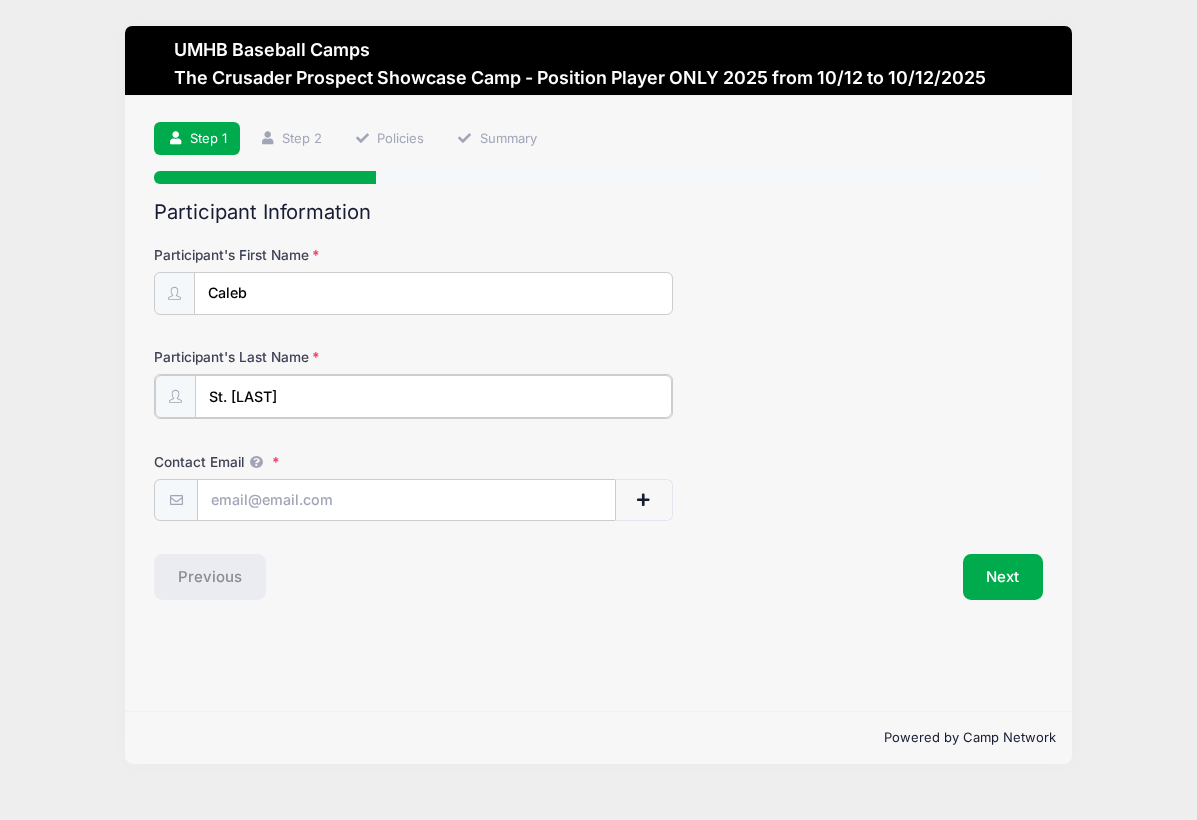 type on "St. [LAST]" 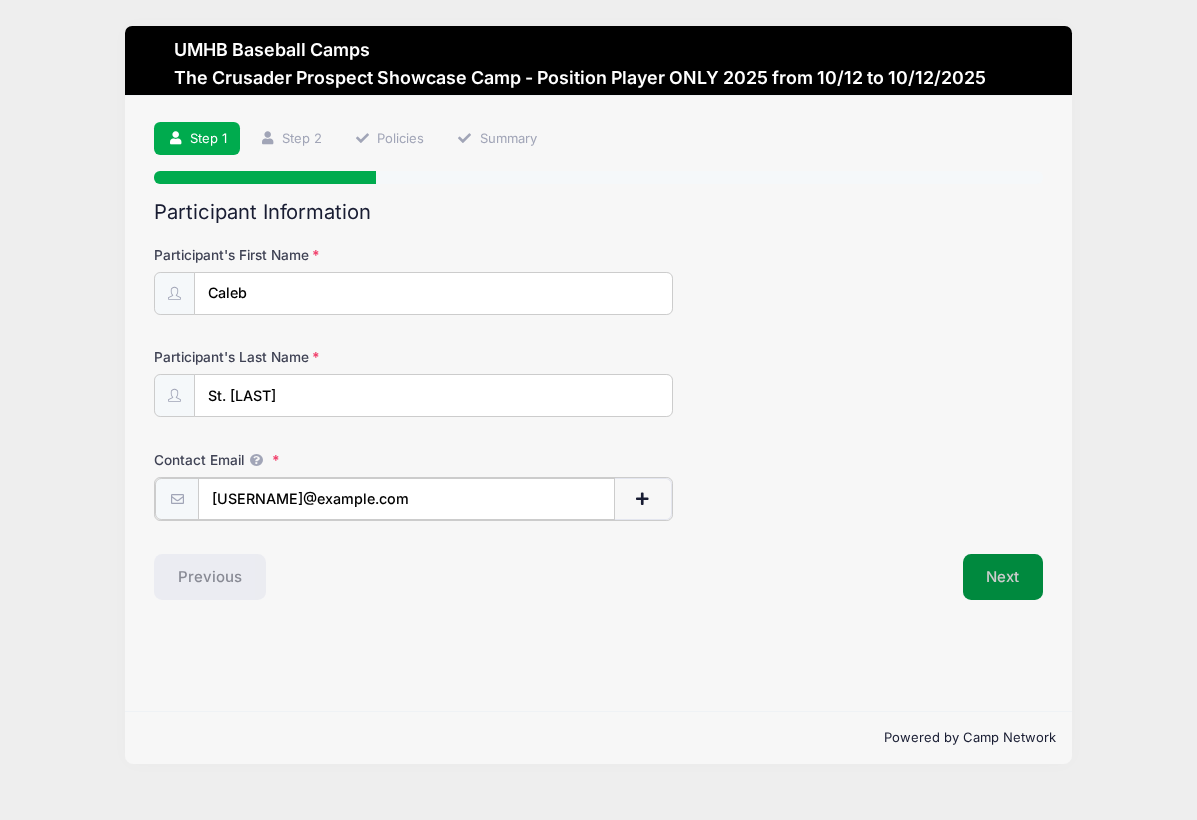 type on "[USERNAME]@example.com" 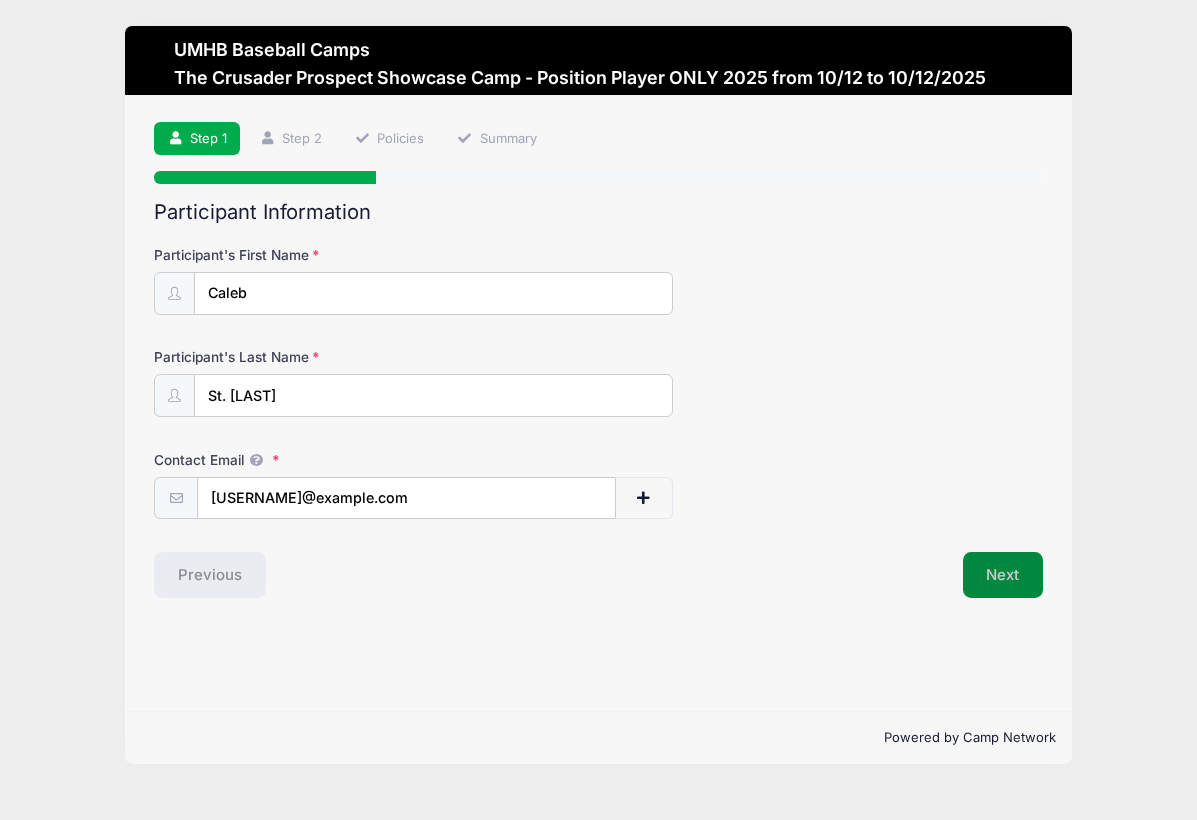 click on "Next" at bounding box center (1003, 575) 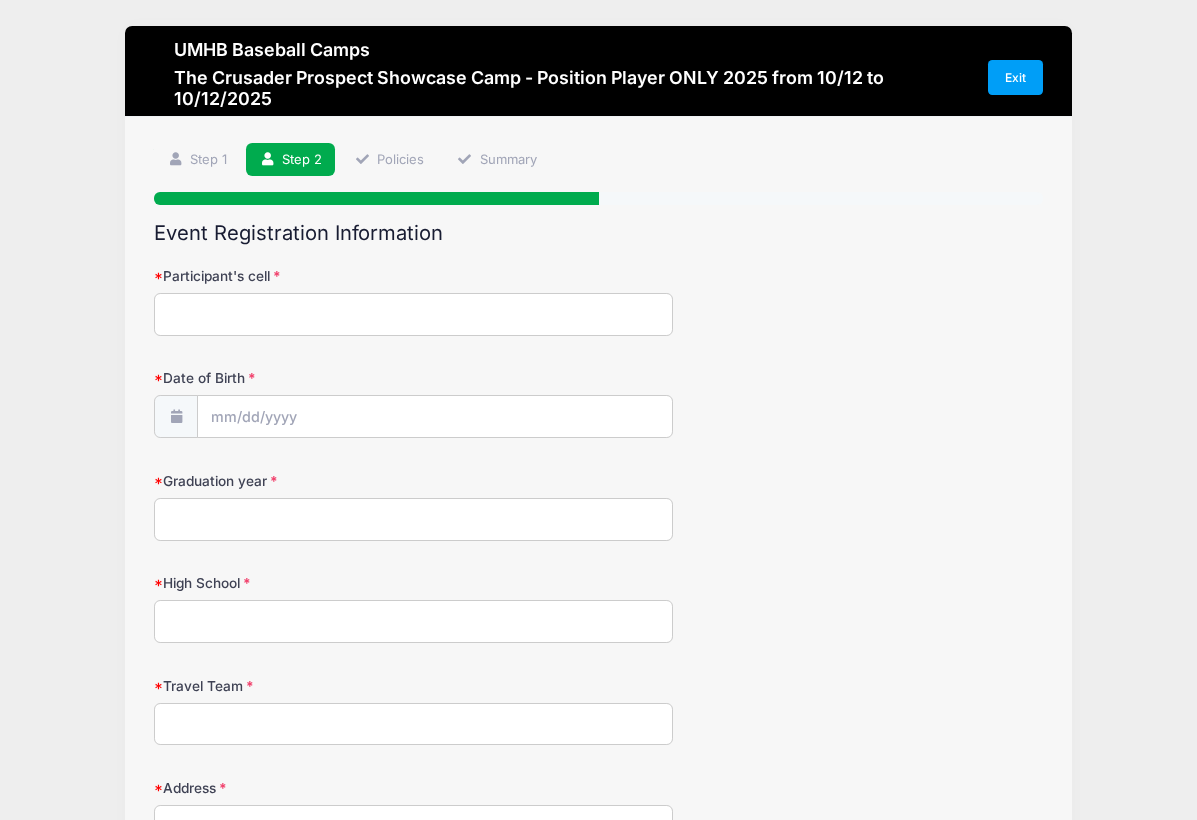 click on "Participant's cell" at bounding box center (413, 314) 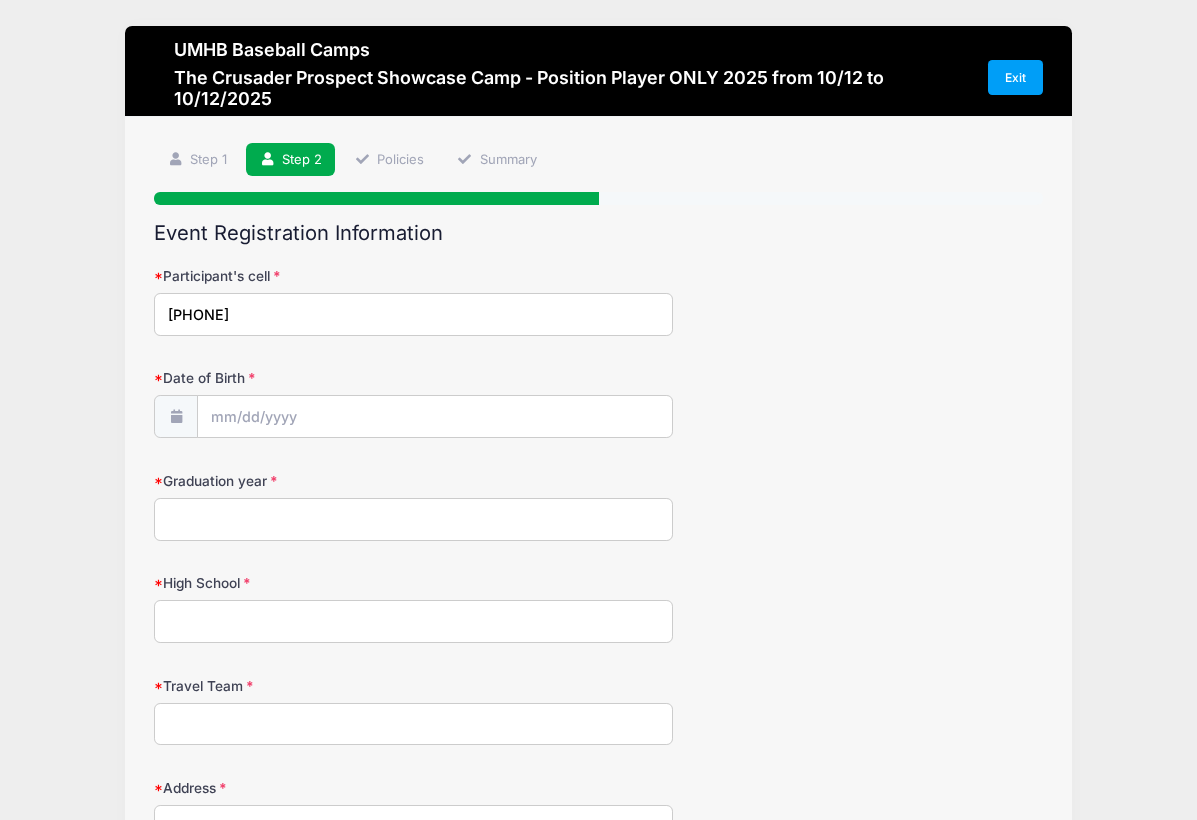 type on "[PHONE]" 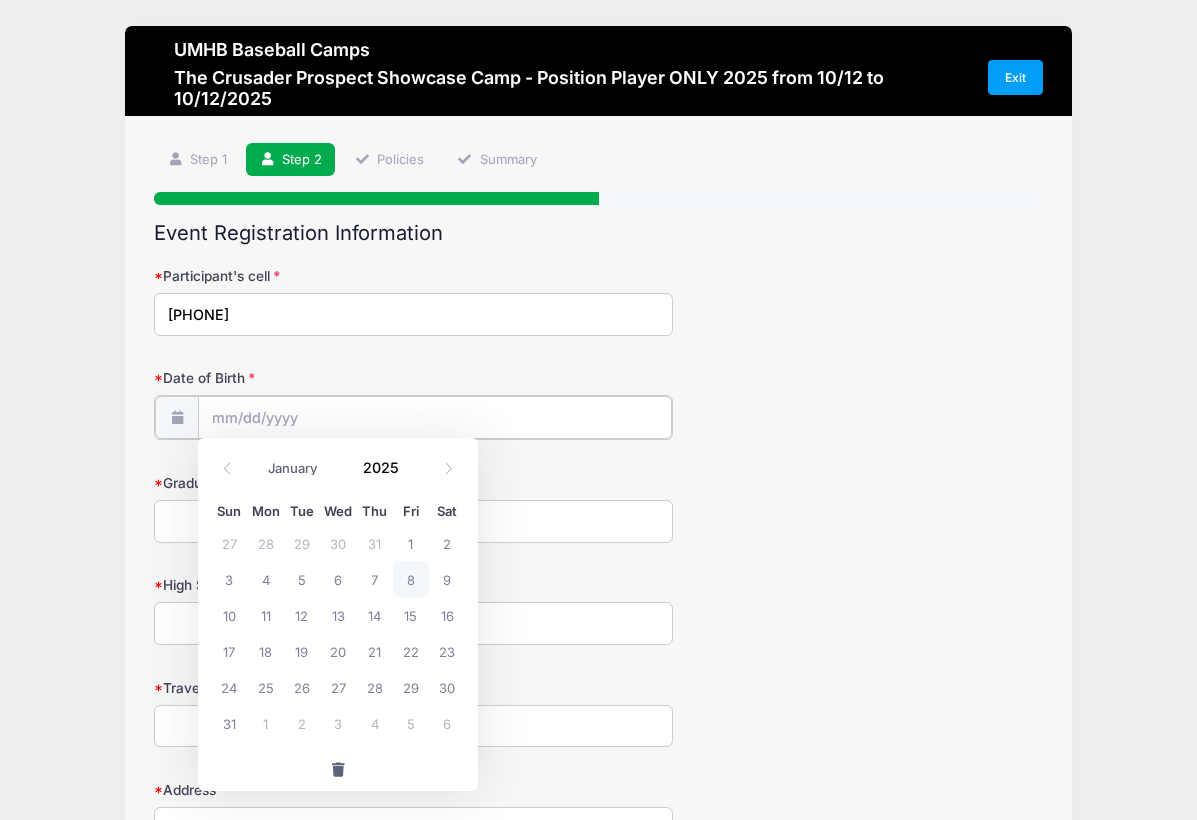 click on "Date of Birth" at bounding box center (434, 417) 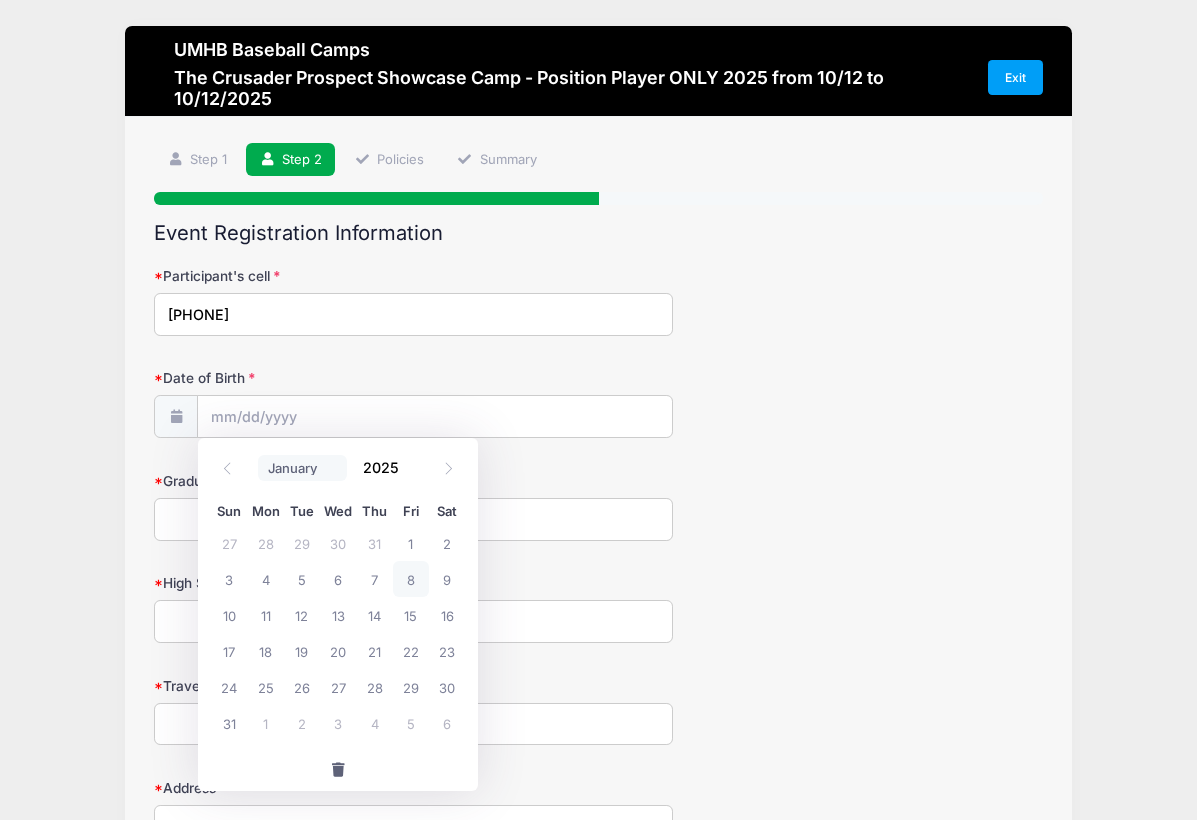 select on "0" 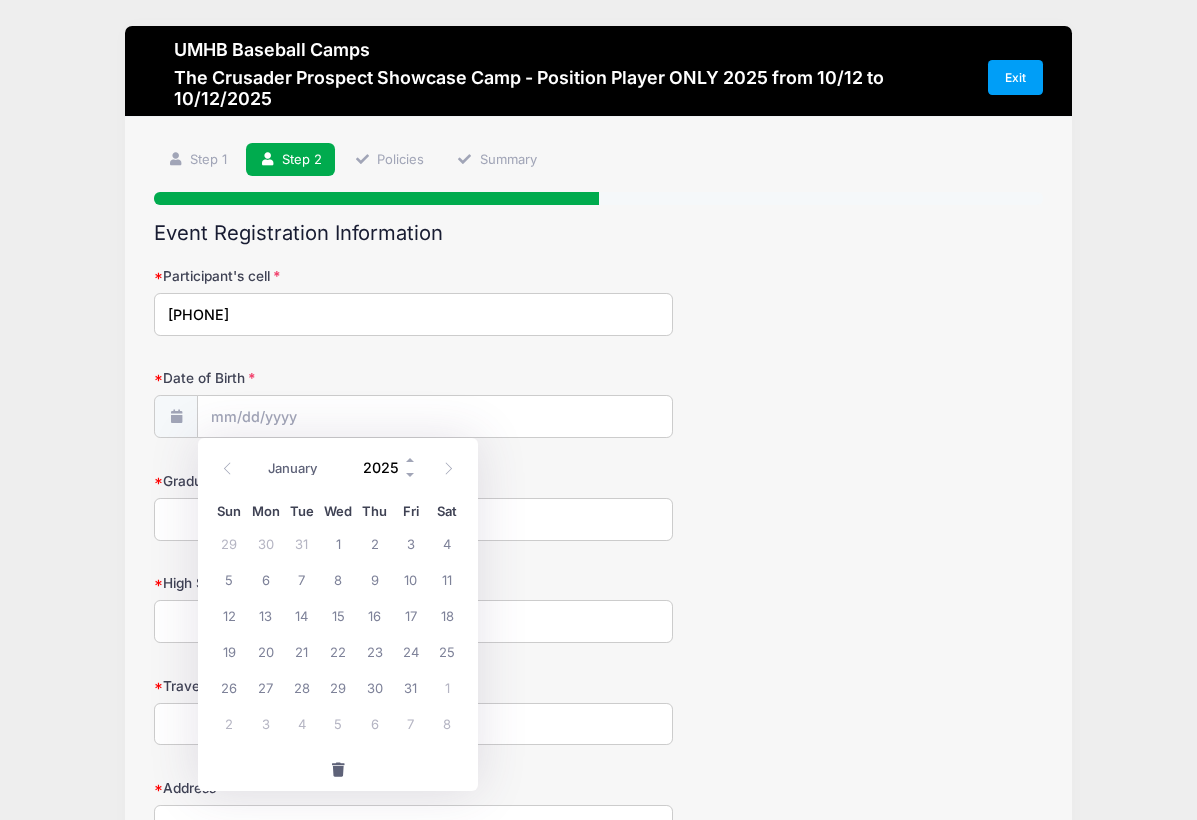 click on "2025" at bounding box center (385, 467) 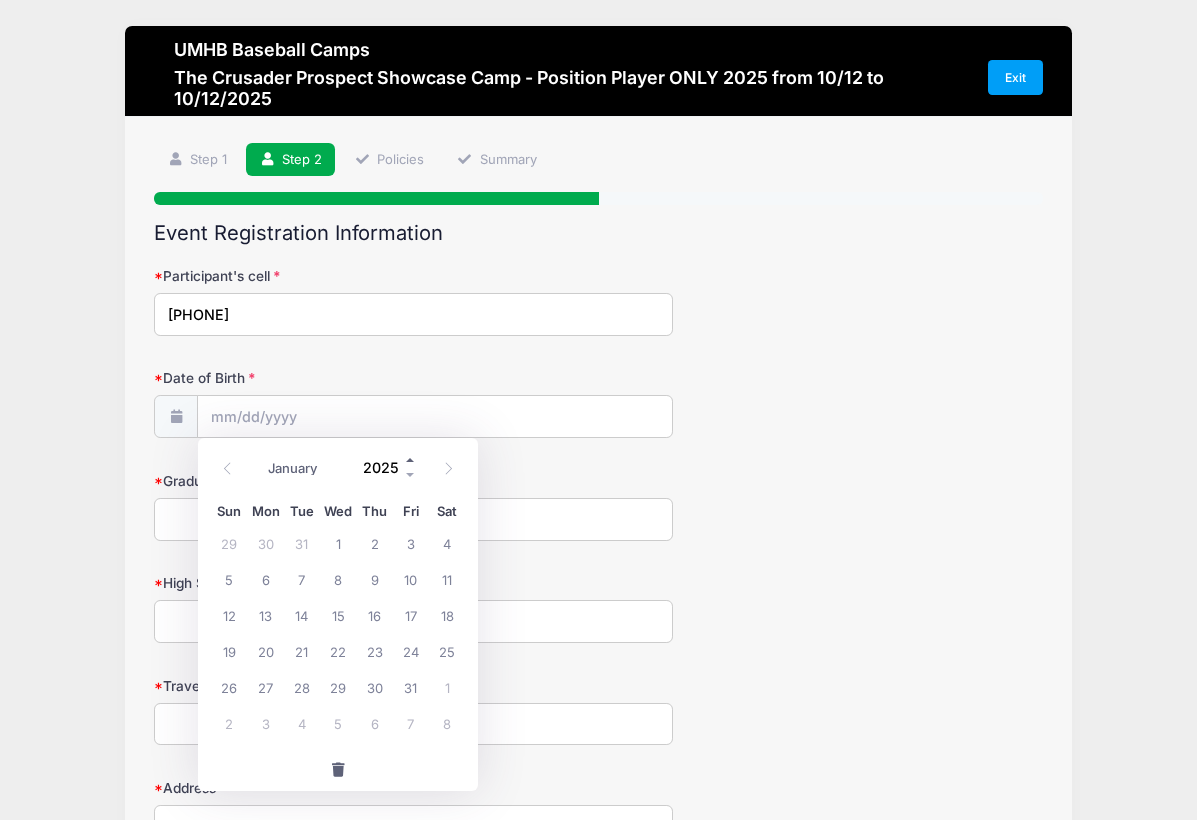 click at bounding box center [411, 459] 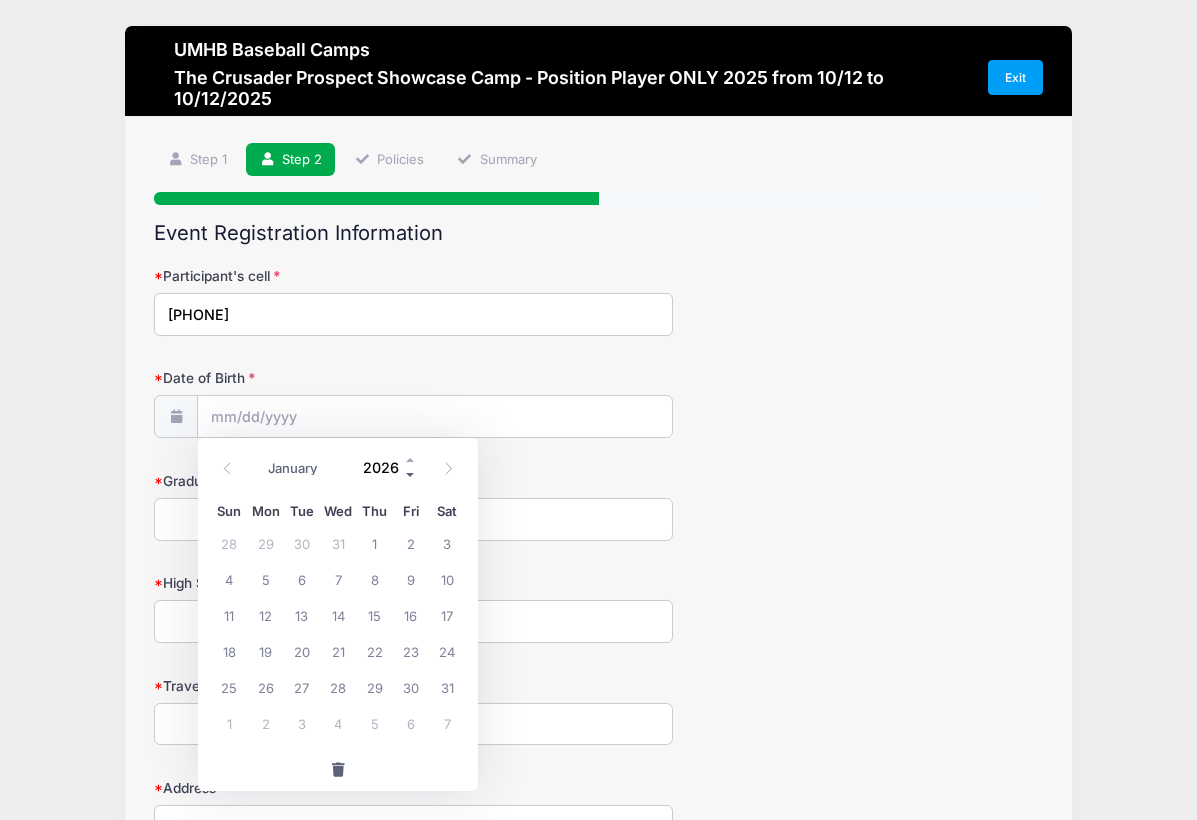 click at bounding box center (411, 474) 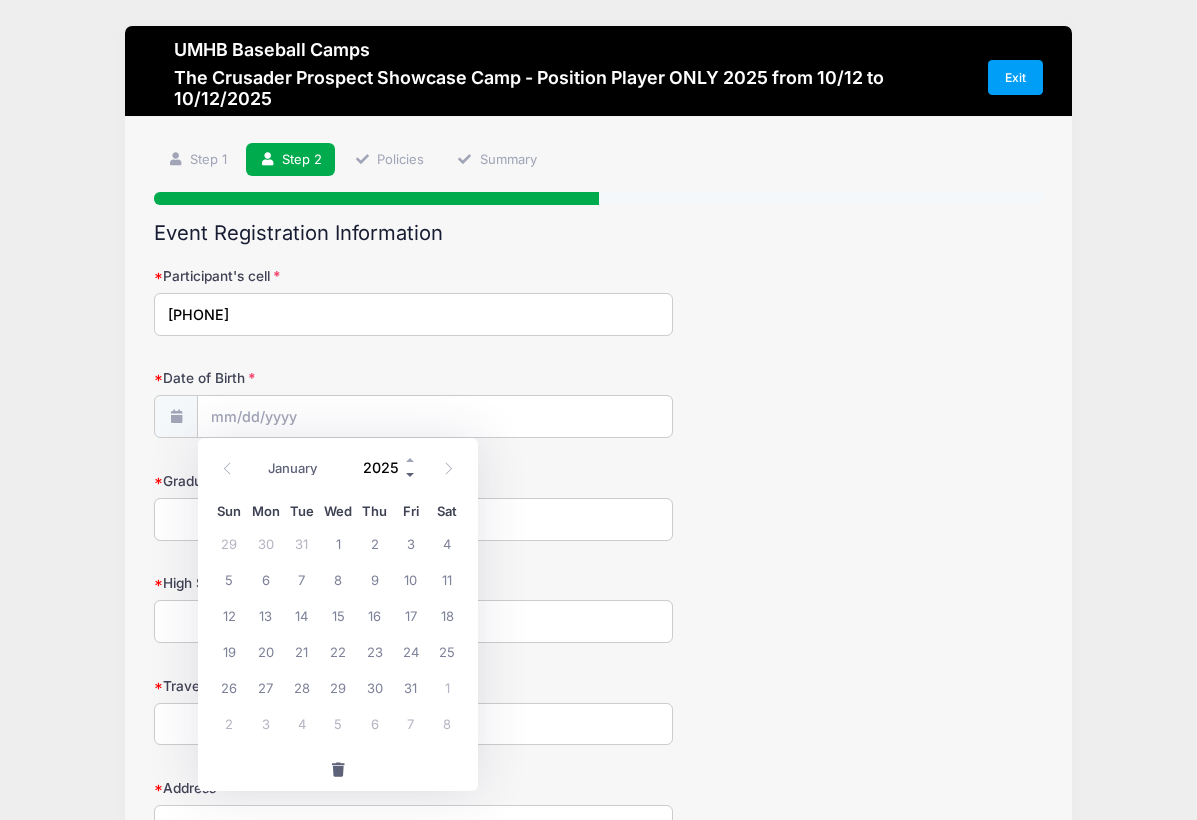 click at bounding box center [411, 474] 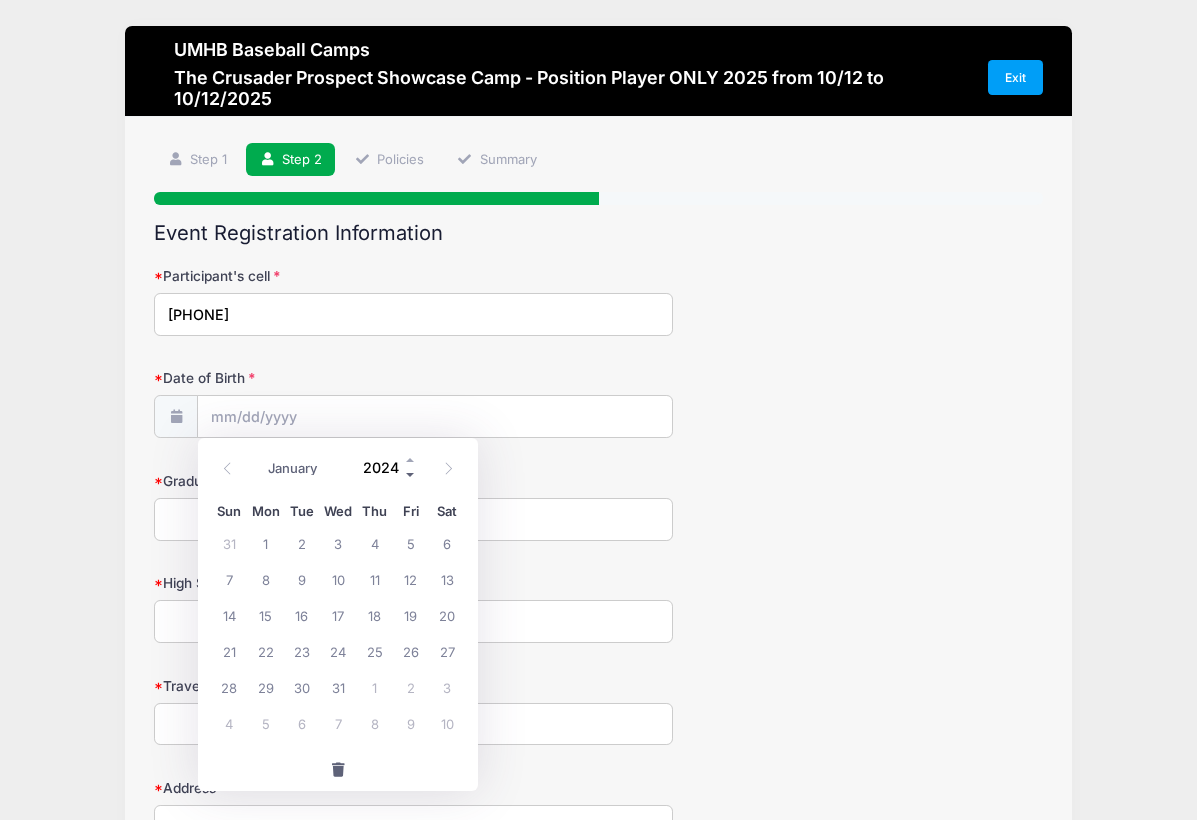 click at bounding box center (411, 474) 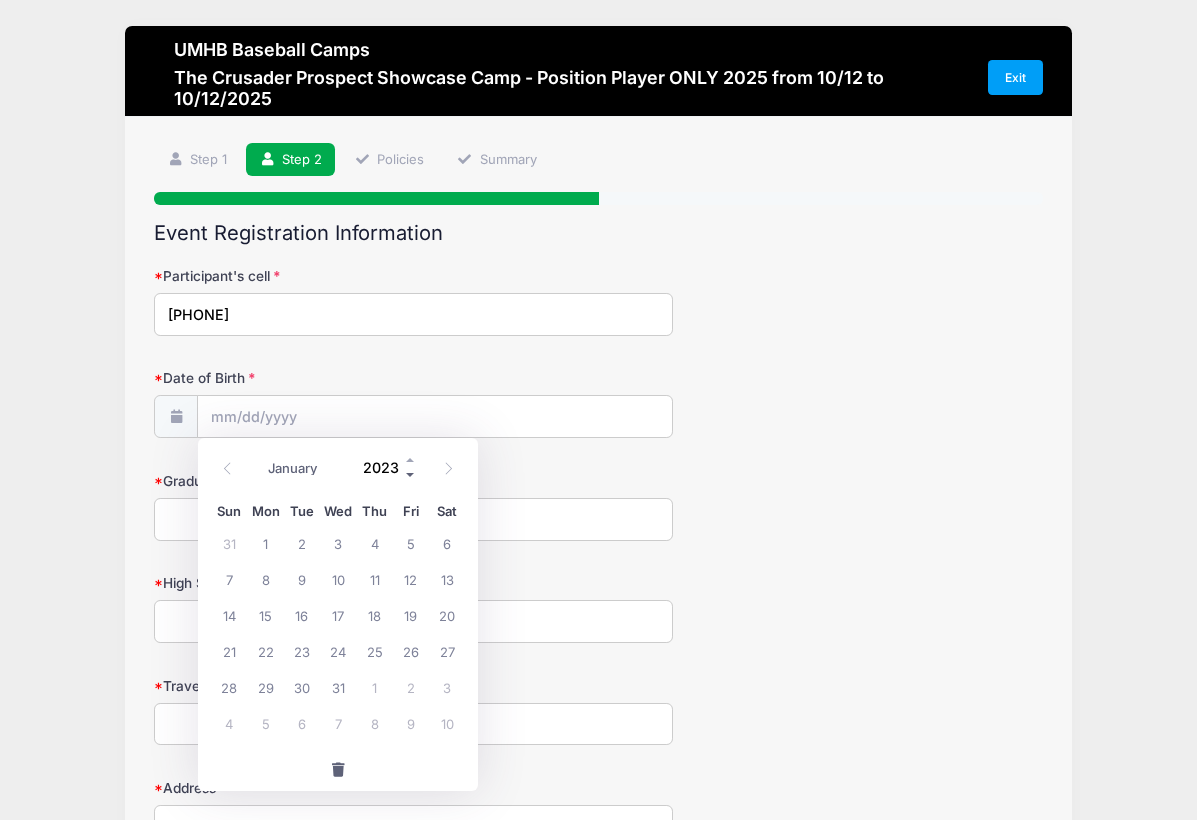 click at bounding box center [411, 474] 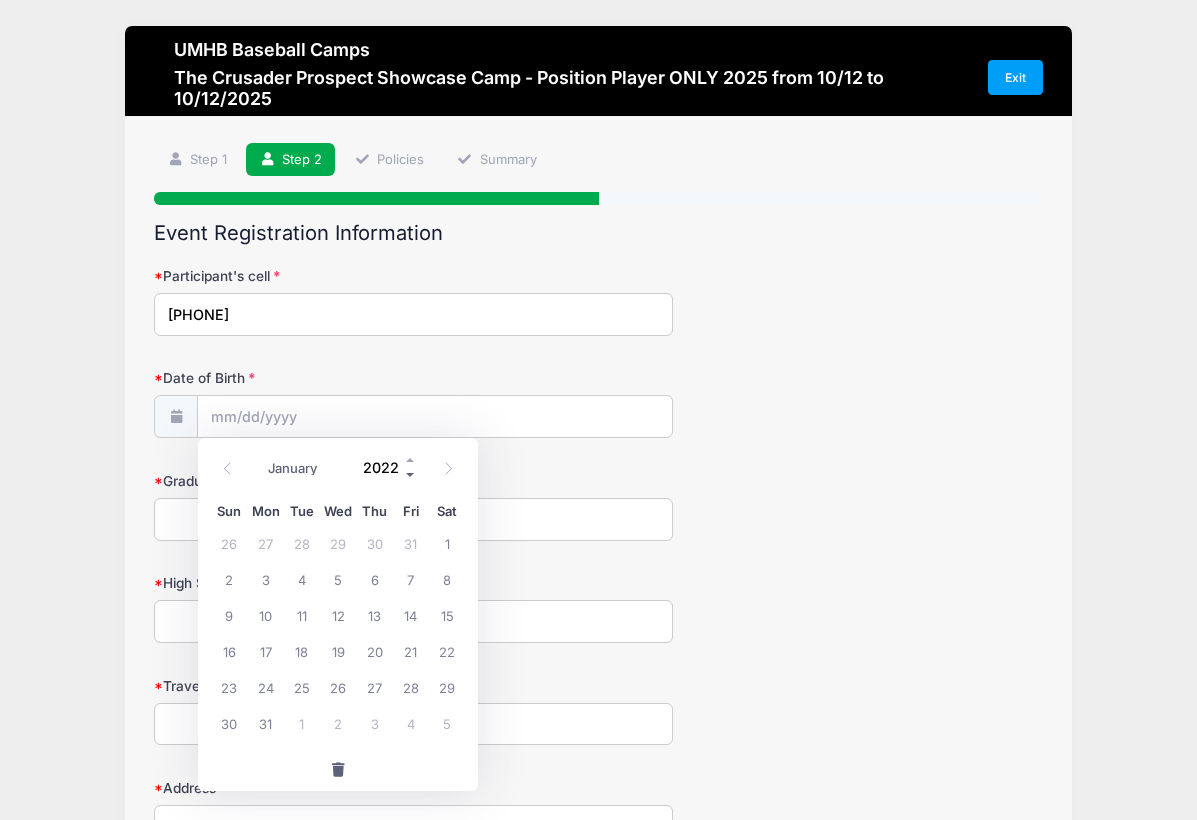 click at bounding box center [411, 474] 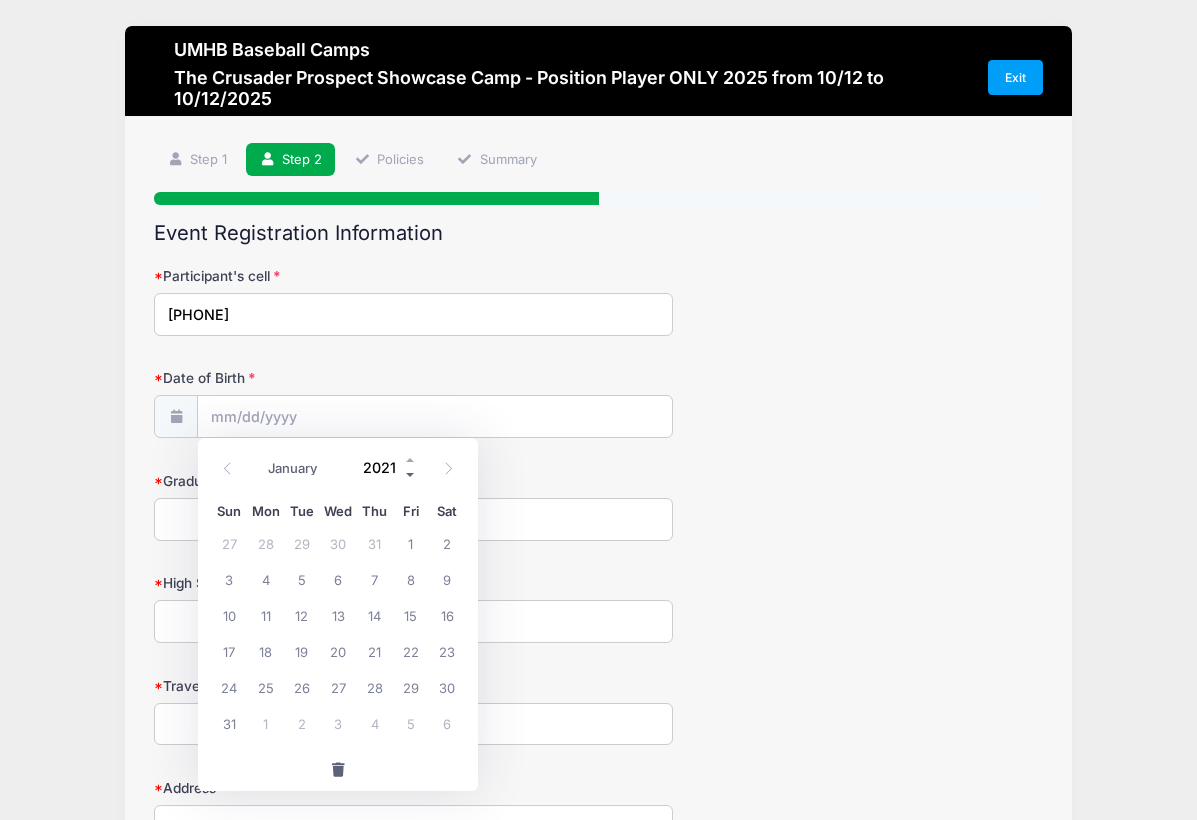 click at bounding box center [411, 474] 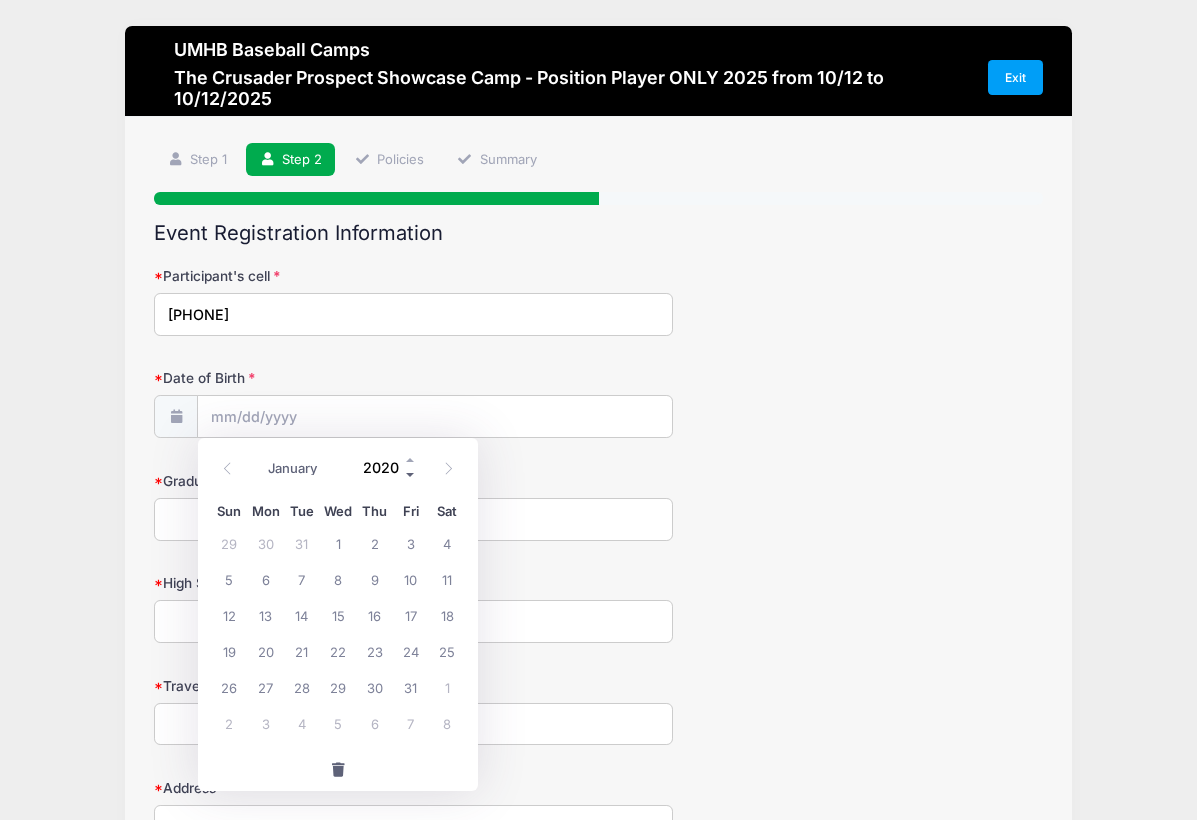 click at bounding box center [411, 474] 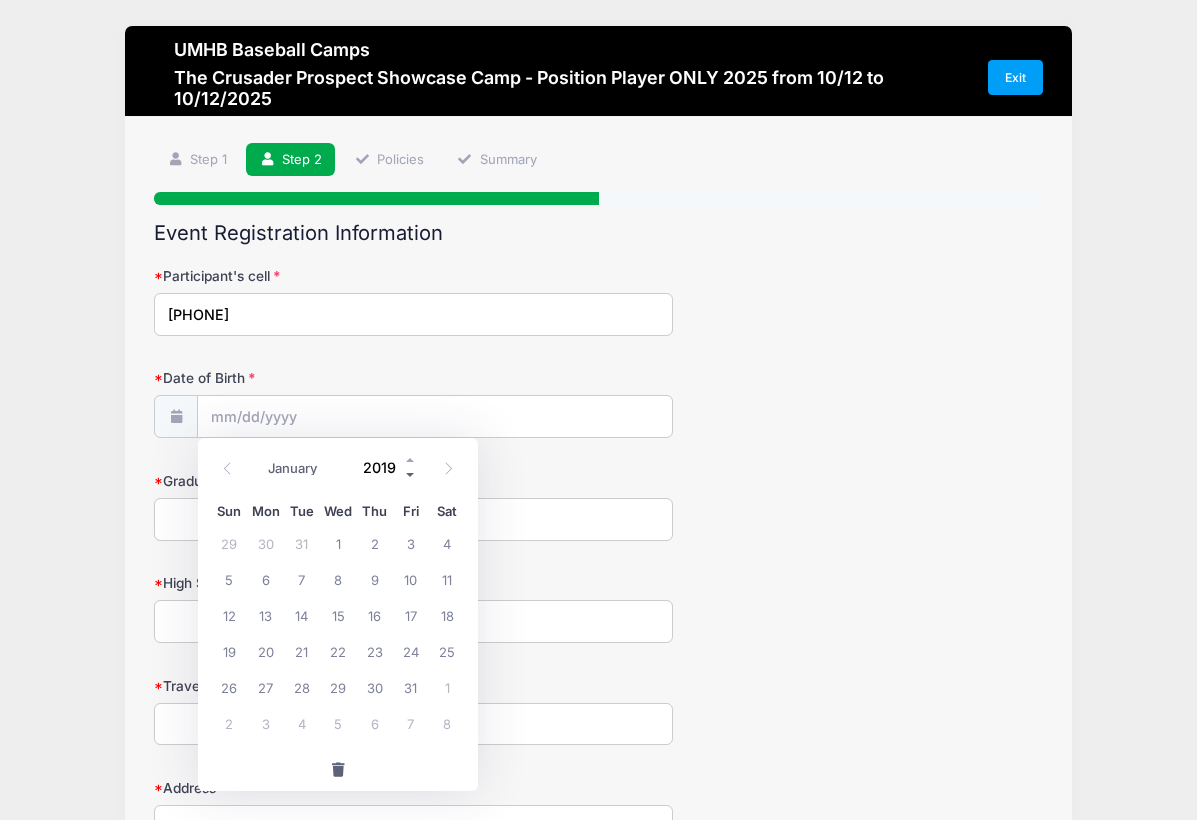 click at bounding box center (411, 474) 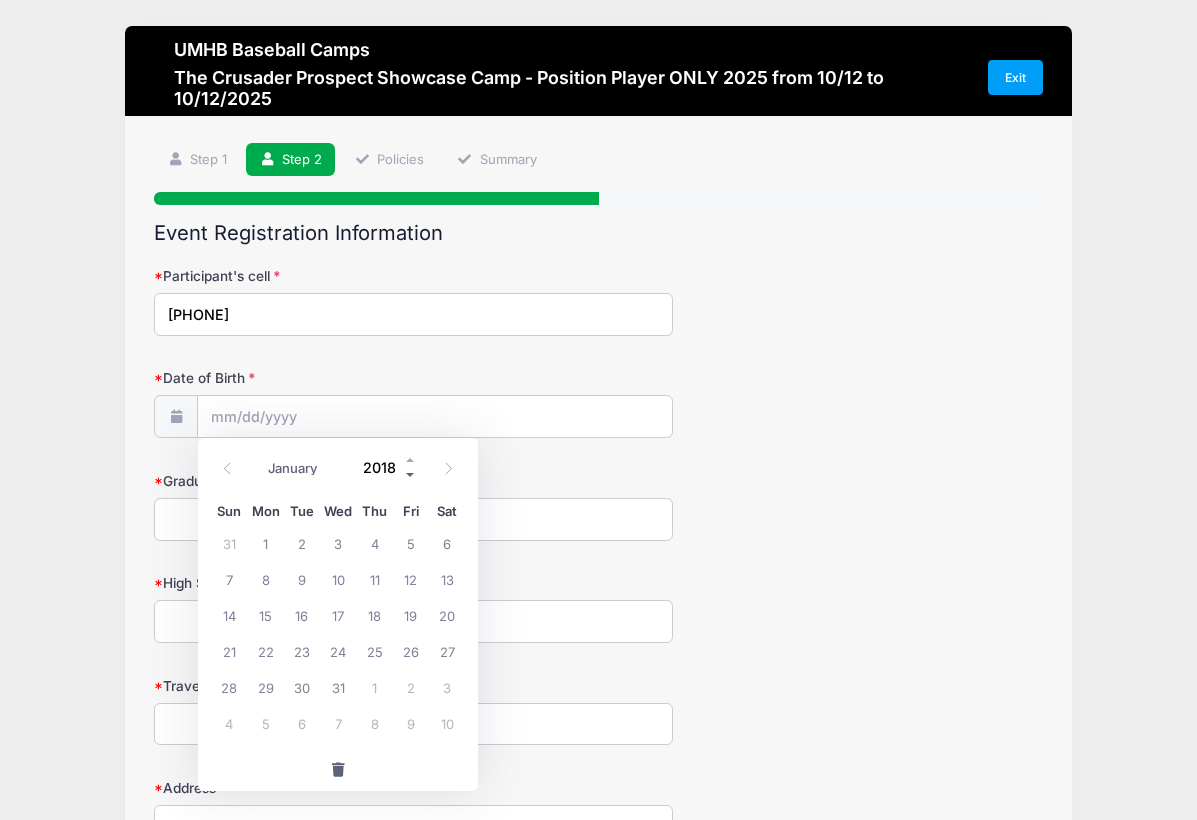 click at bounding box center [411, 474] 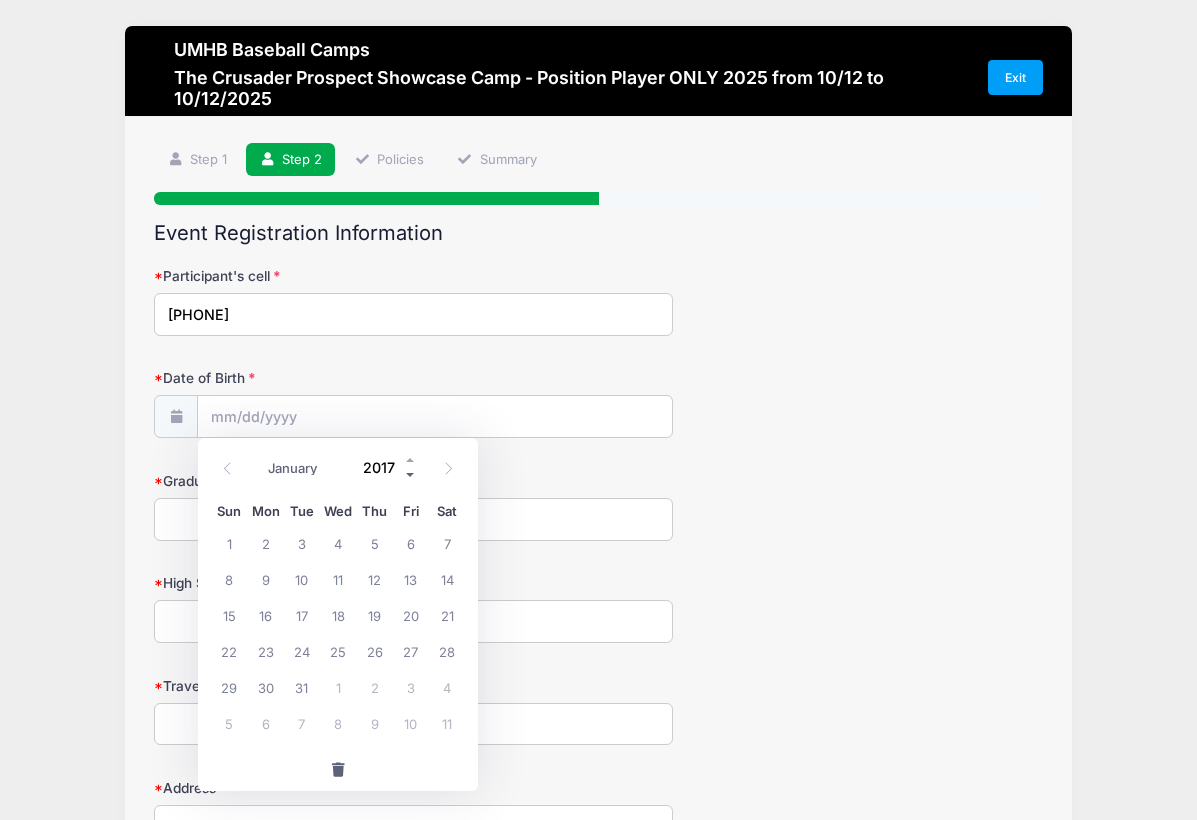 click at bounding box center [411, 474] 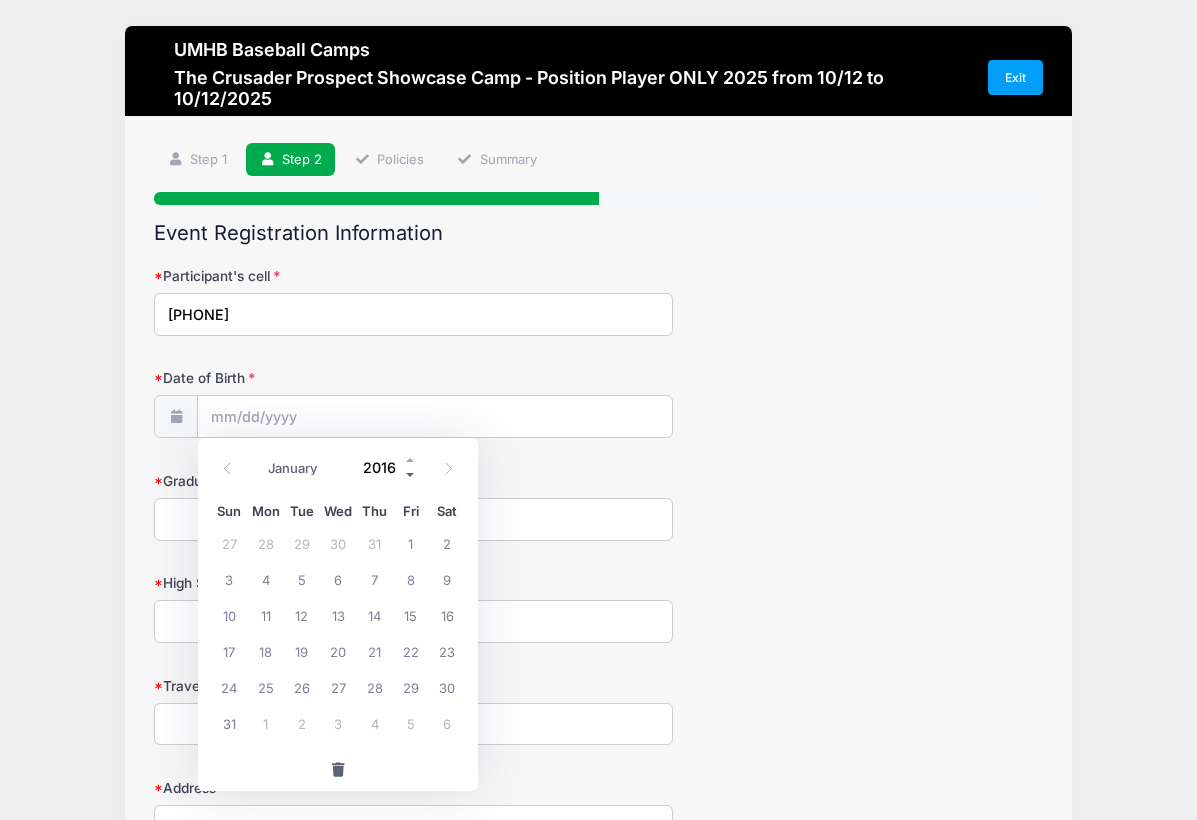 click at bounding box center (411, 474) 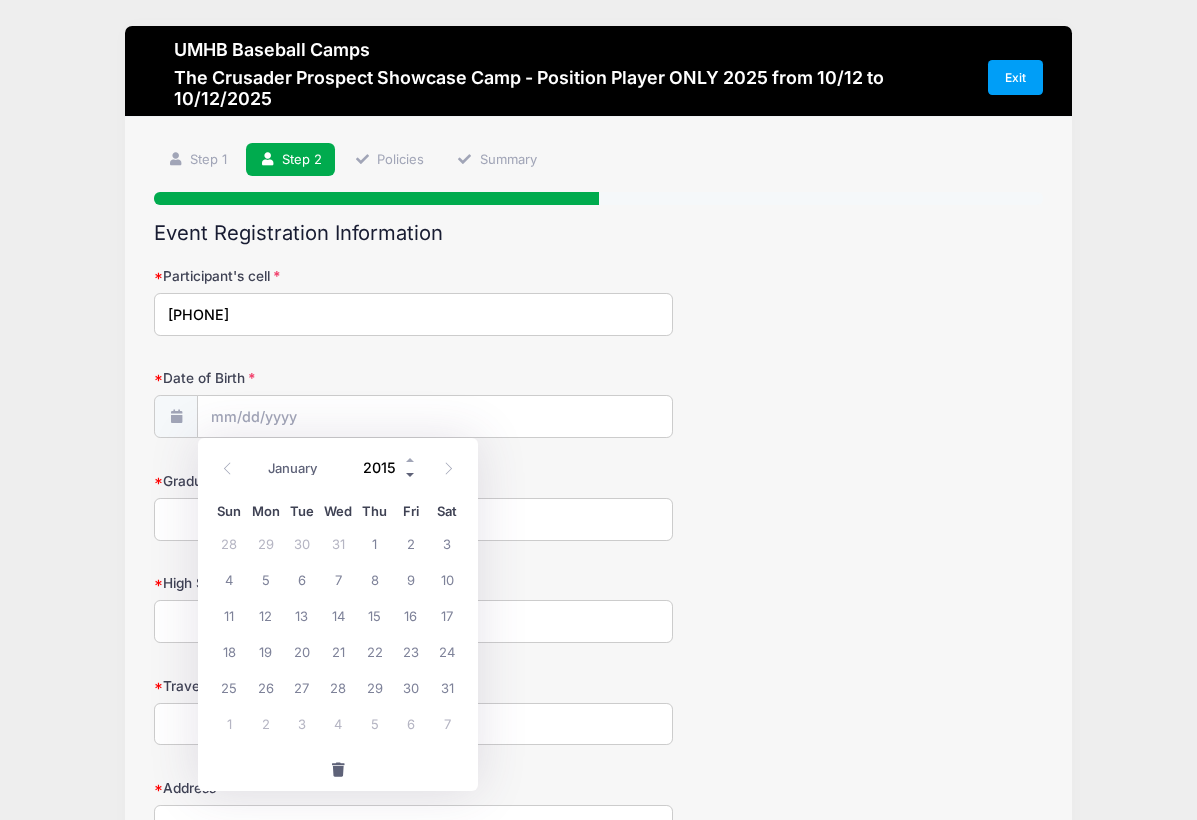 click at bounding box center (411, 474) 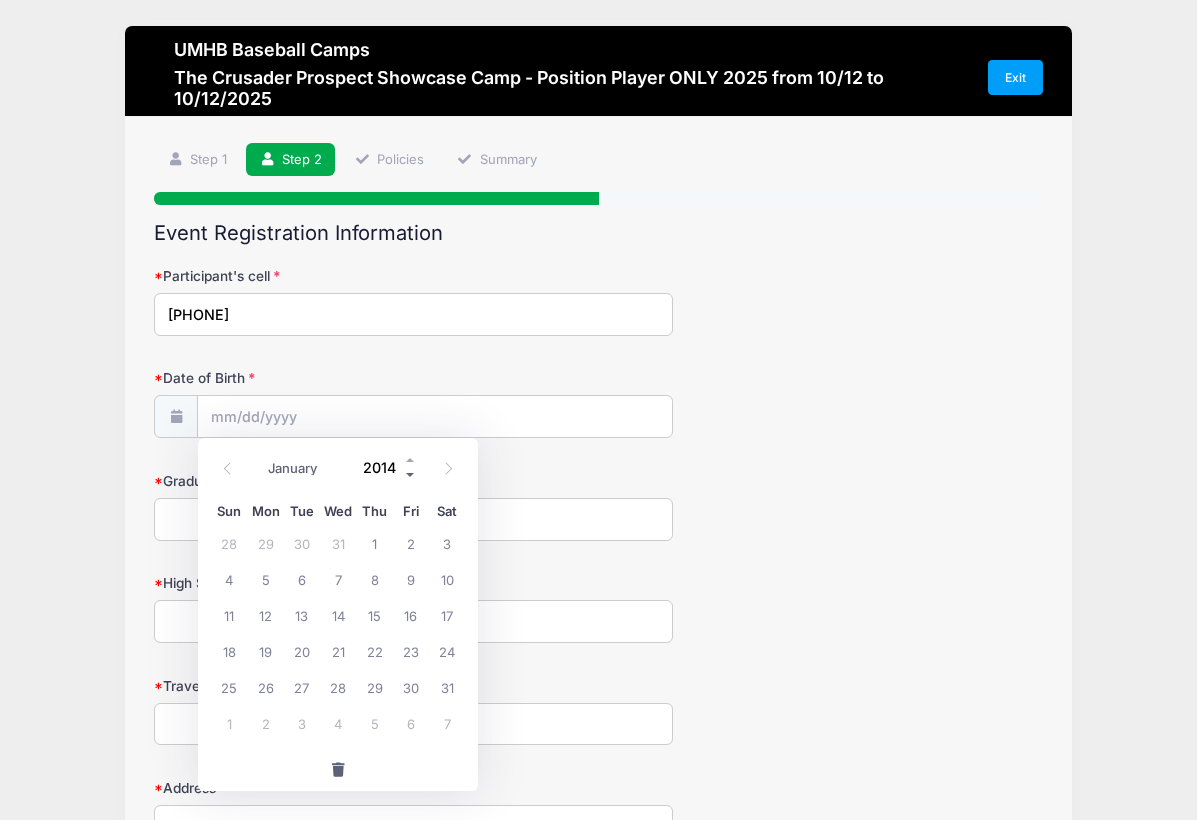 click at bounding box center (411, 474) 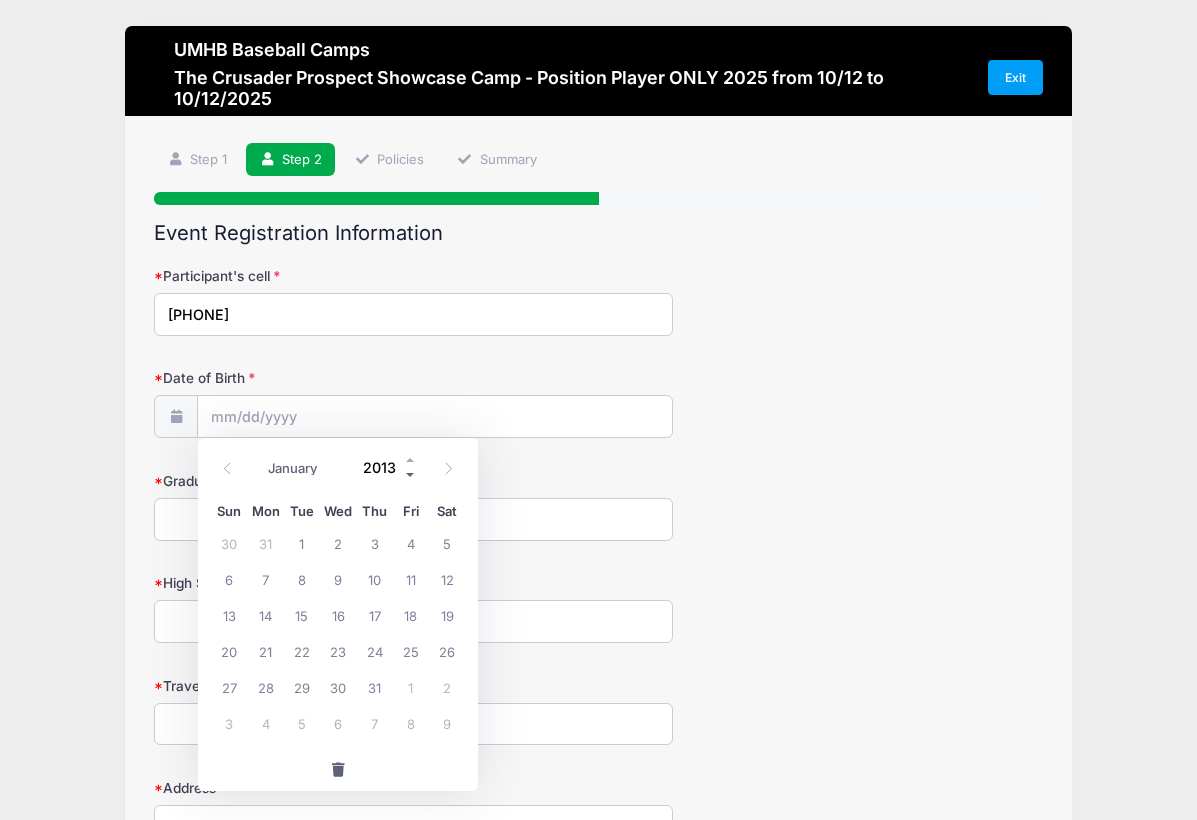 click at bounding box center [411, 474] 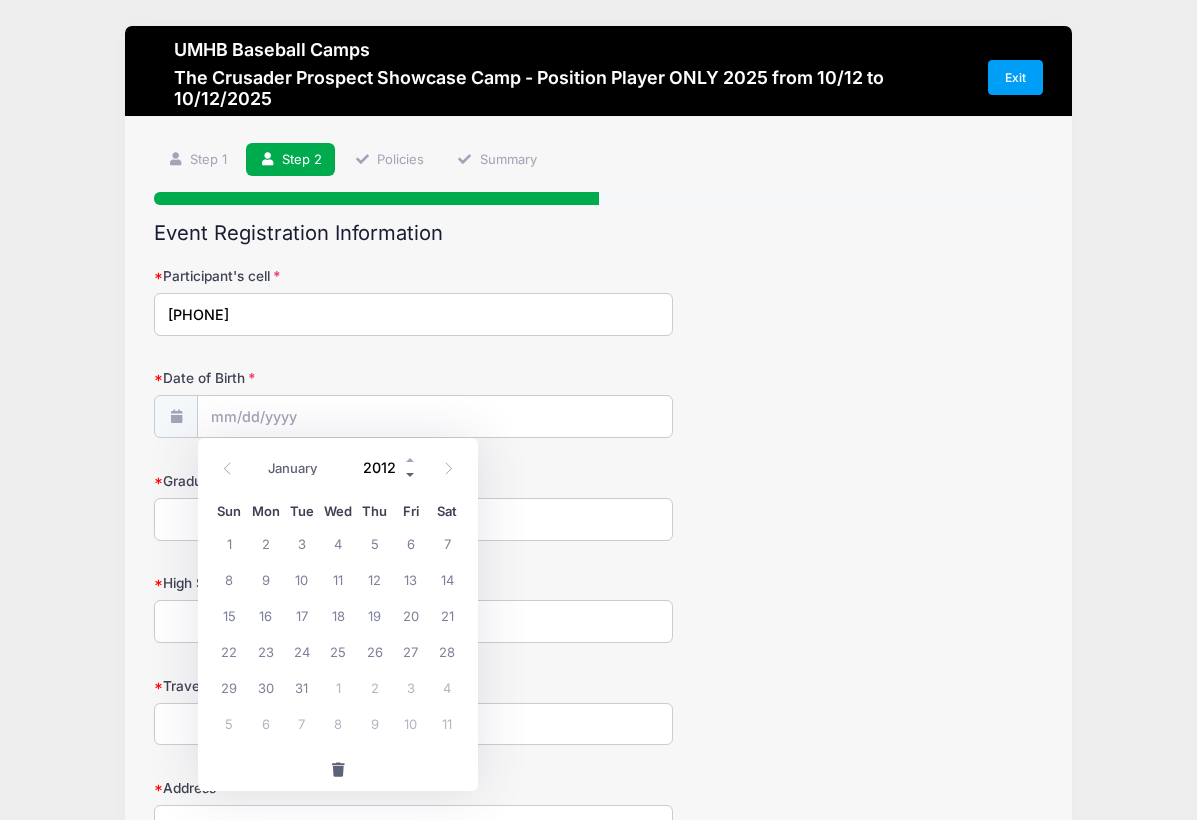 click at bounding box center [411, 474] 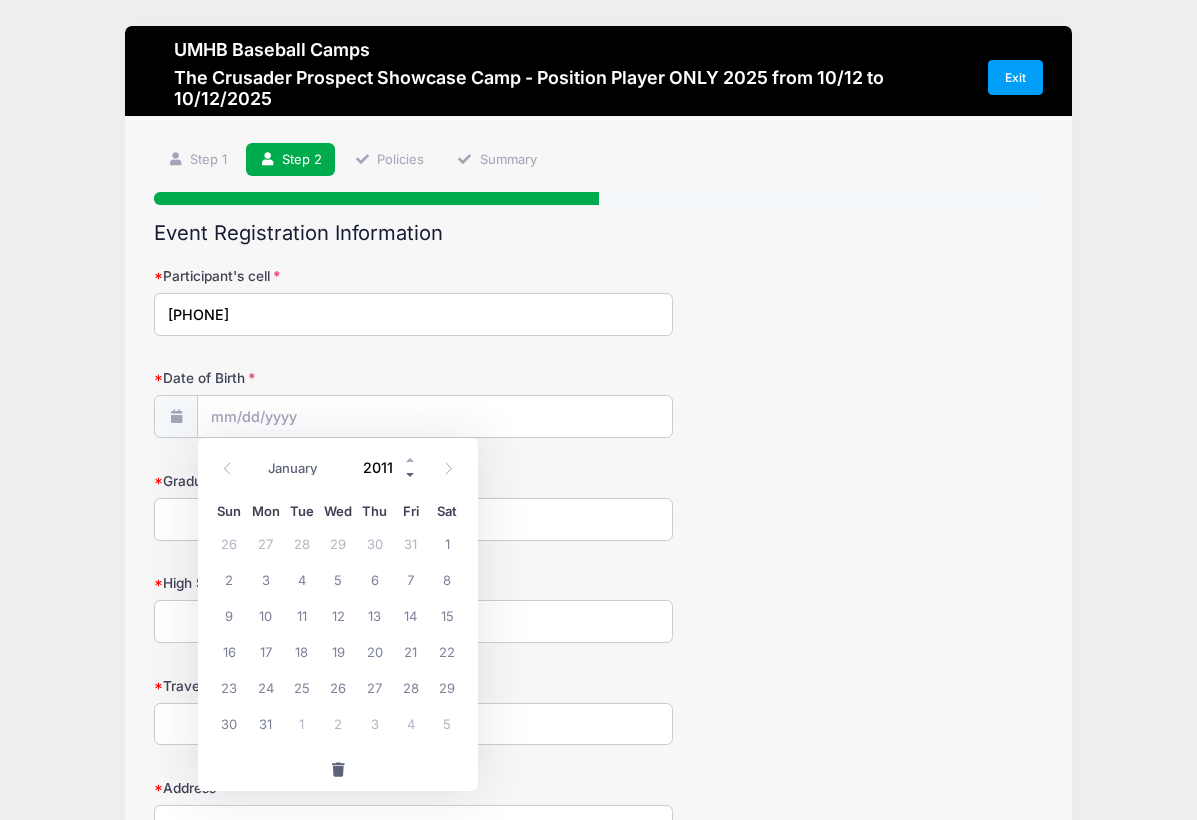 click at bounding box center (411, 474) 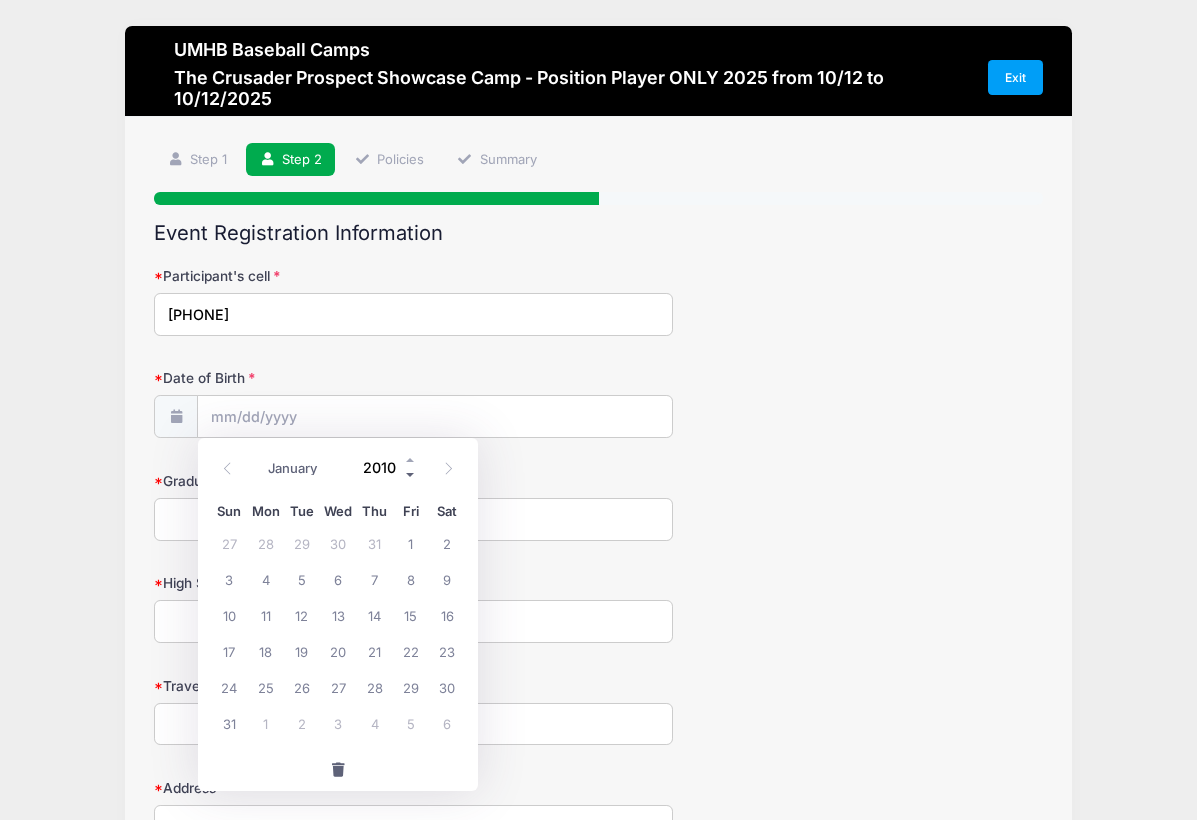 click at bounding box center [411, 474] 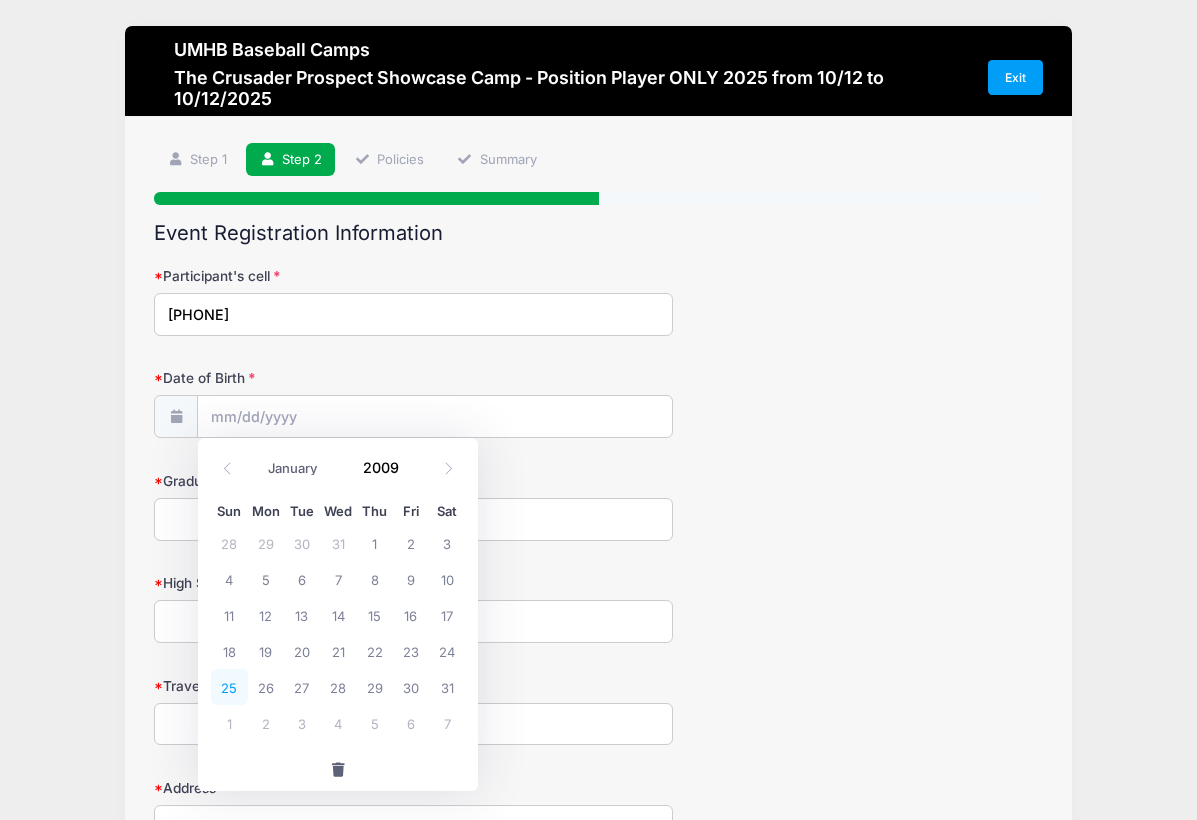 click on "25" at bounding box center [229, 687] 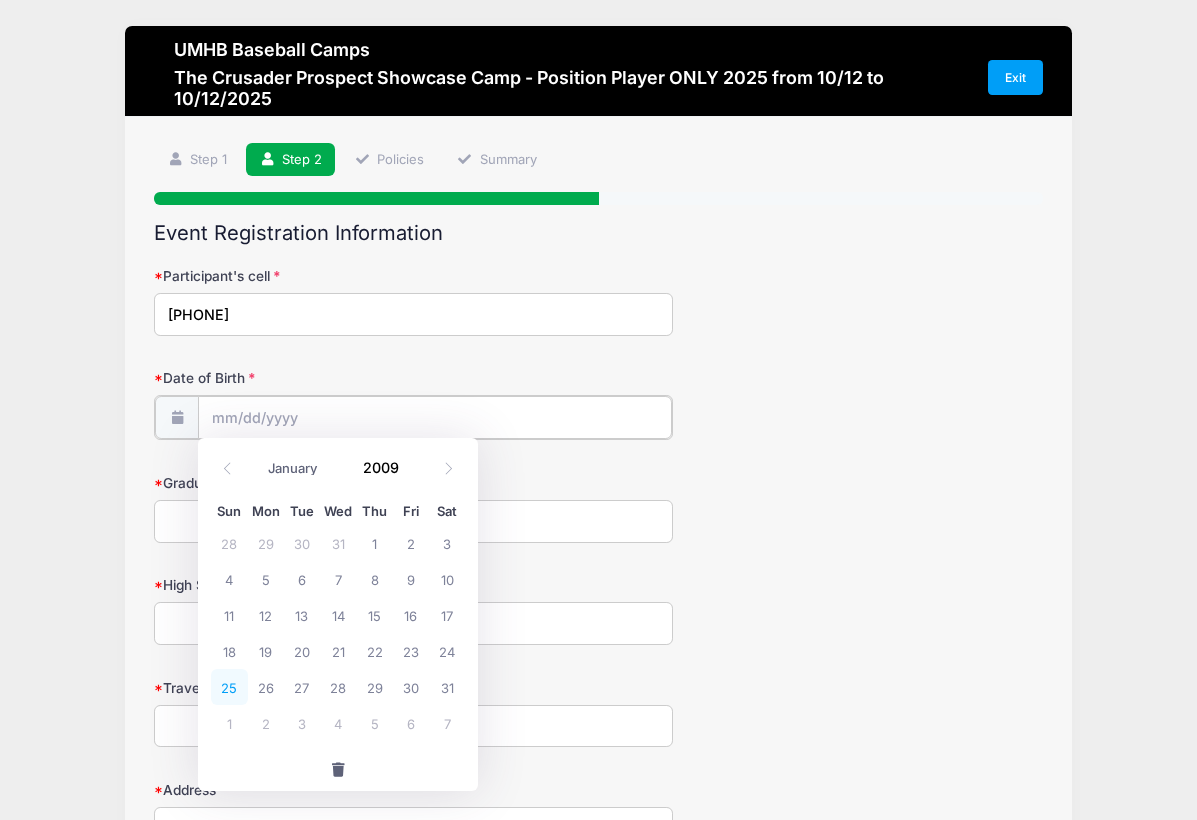 type on "[DATE]" 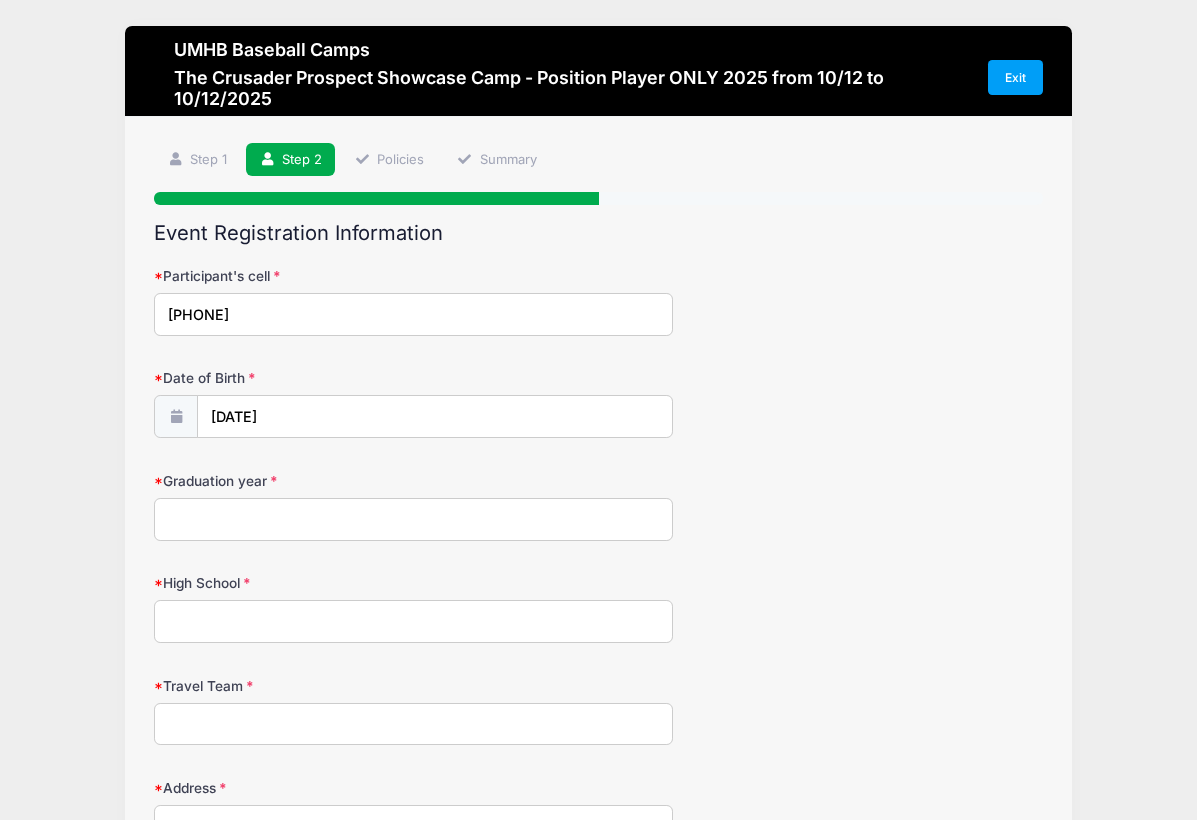 click on "Graduation year" at bounding box center [413, 519] 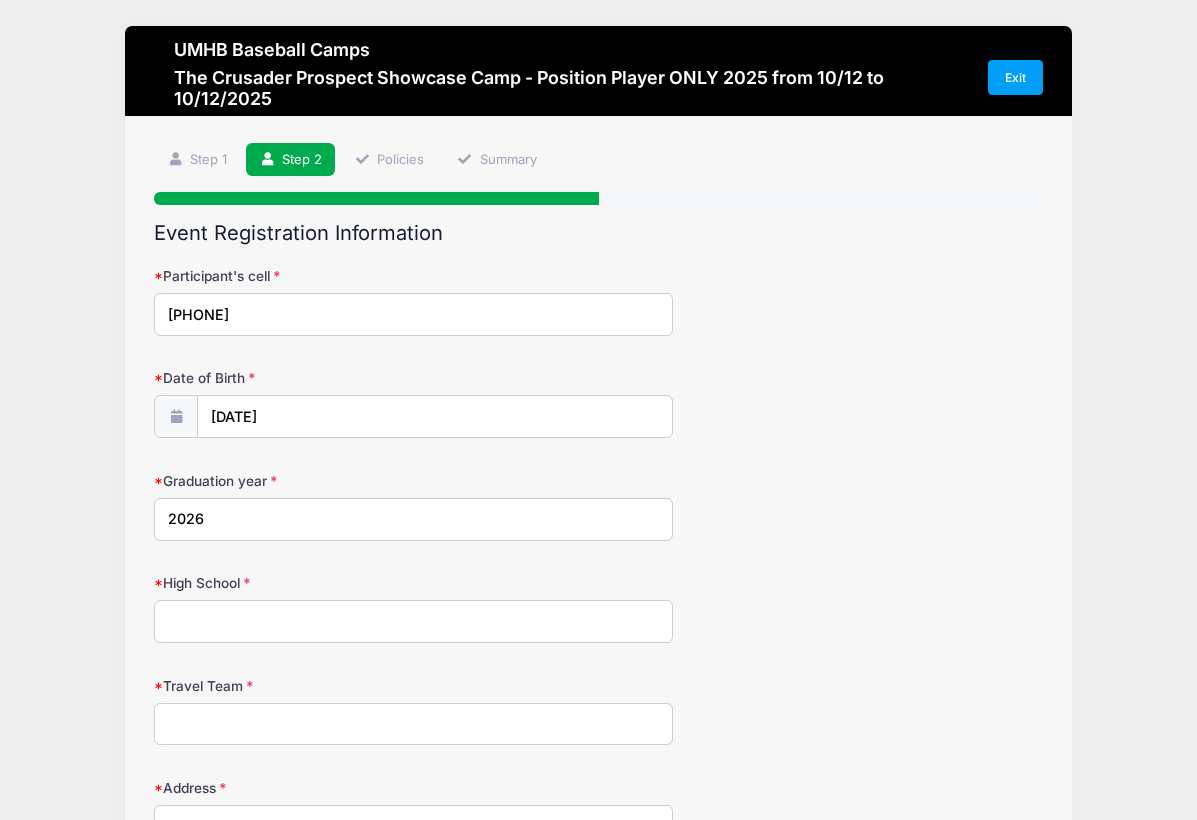 type on "2026" 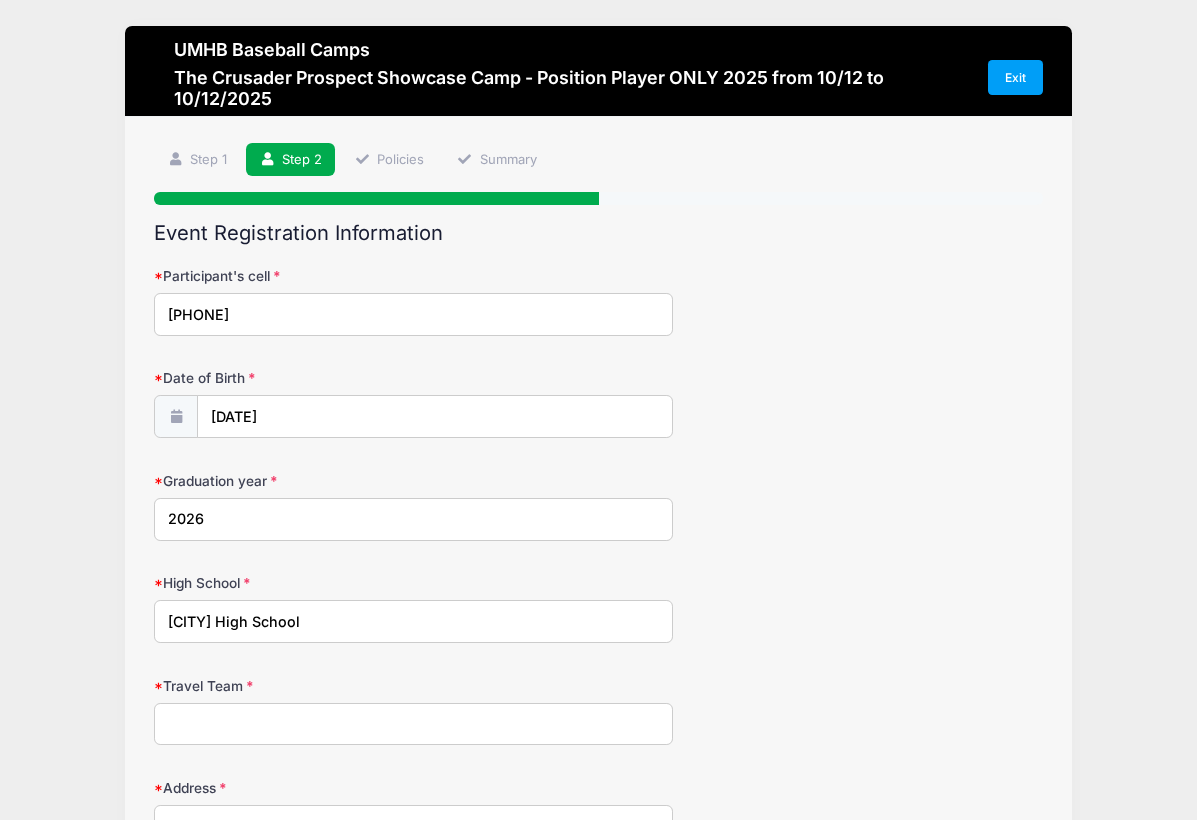 type on "[CITY] High School" 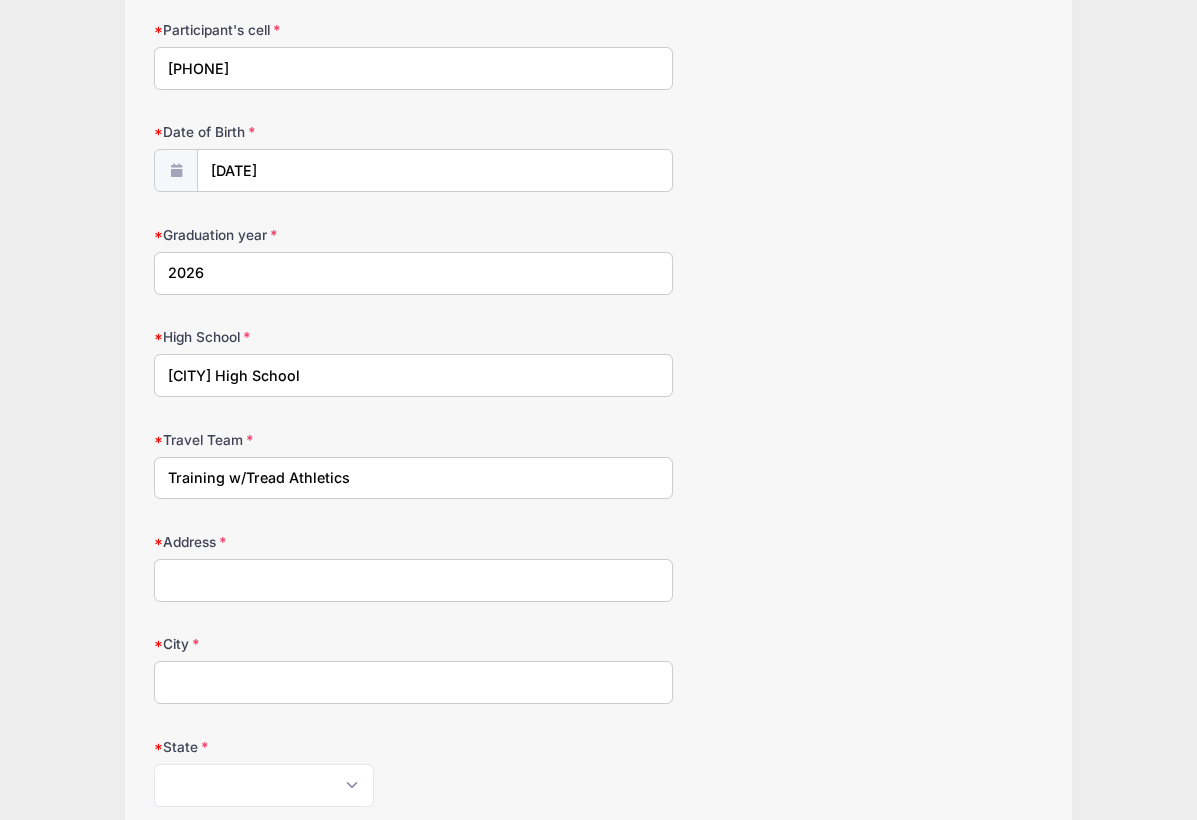 scroll, scrollTop: 335, scrollLeft: 0, axis: vertical 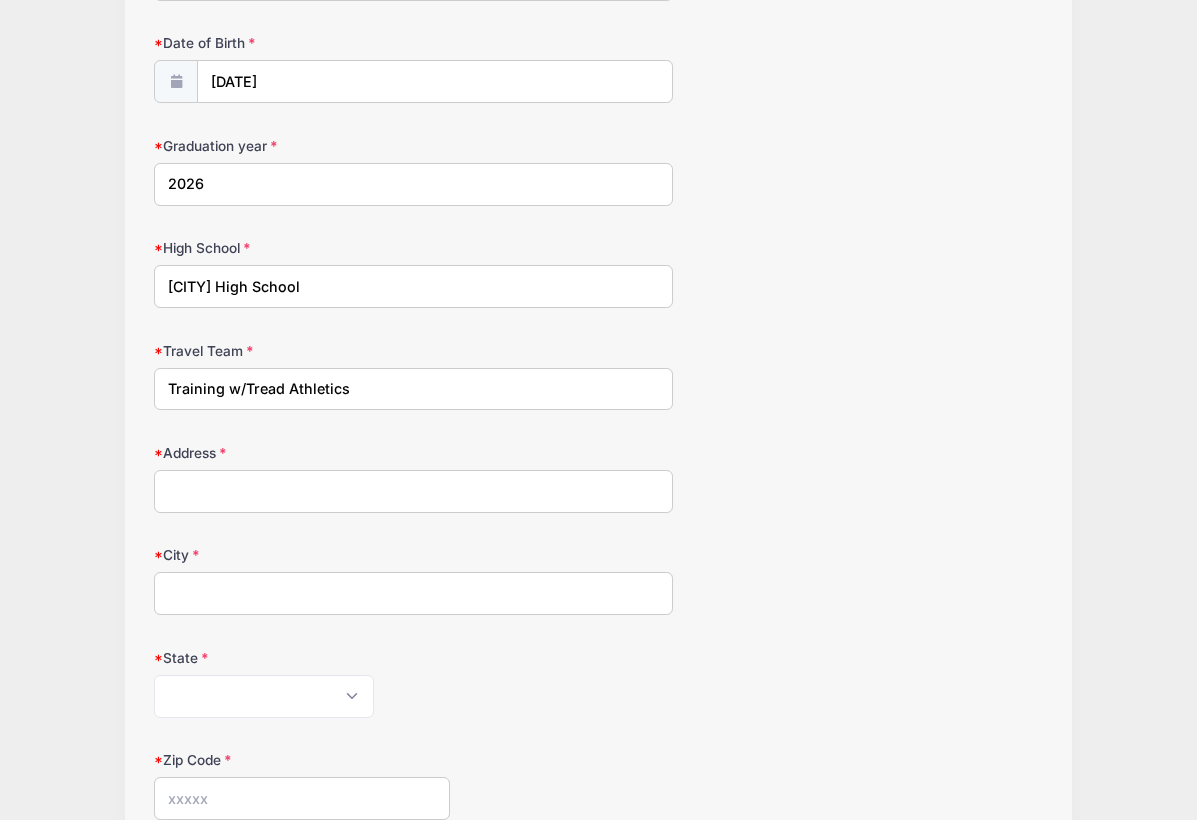 type on "Training w/Tread Athletics" 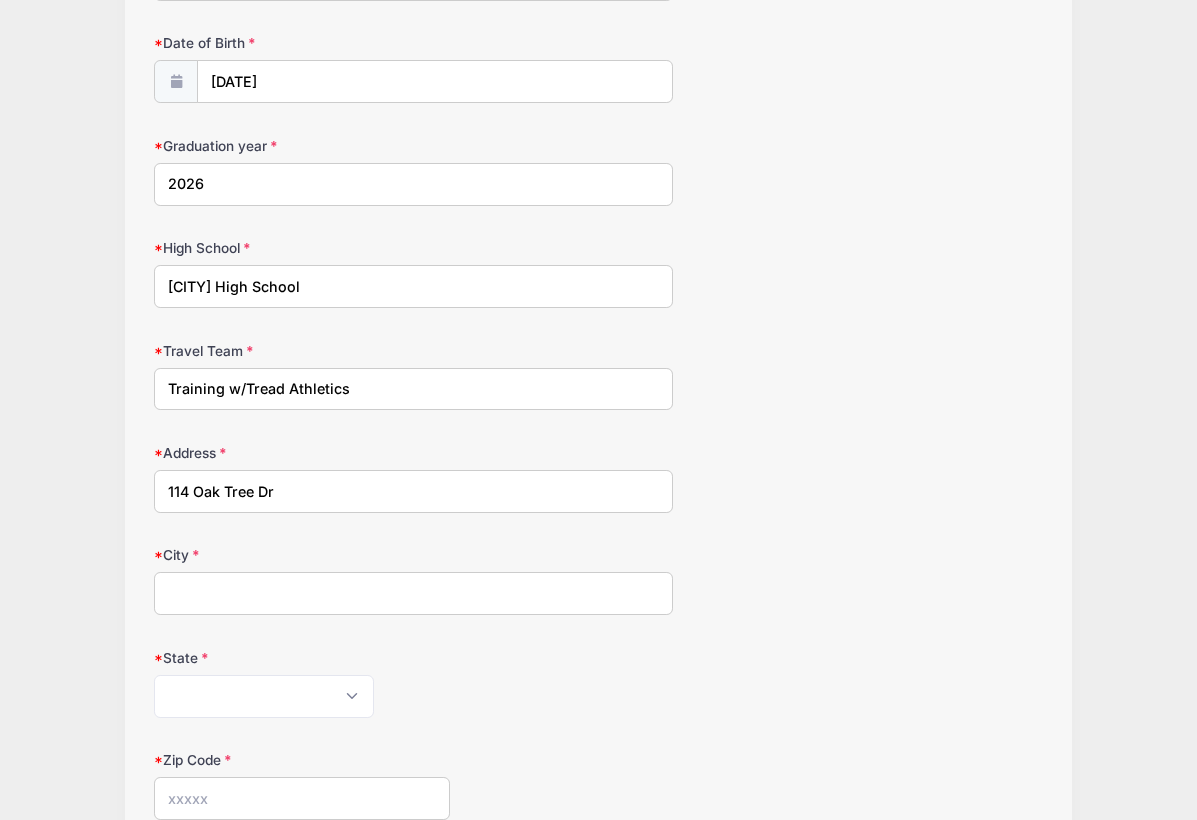 type on "114 Oak Tree Dr" 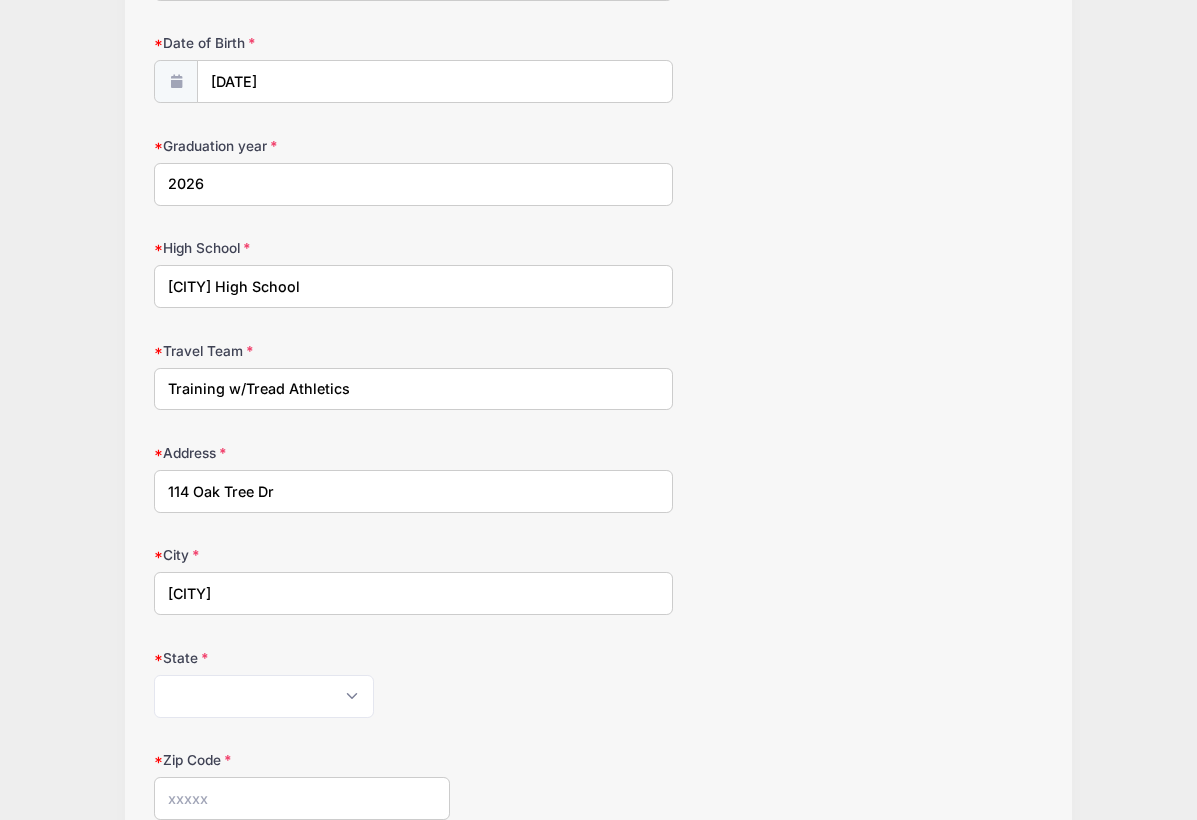 type on "[CITY]" 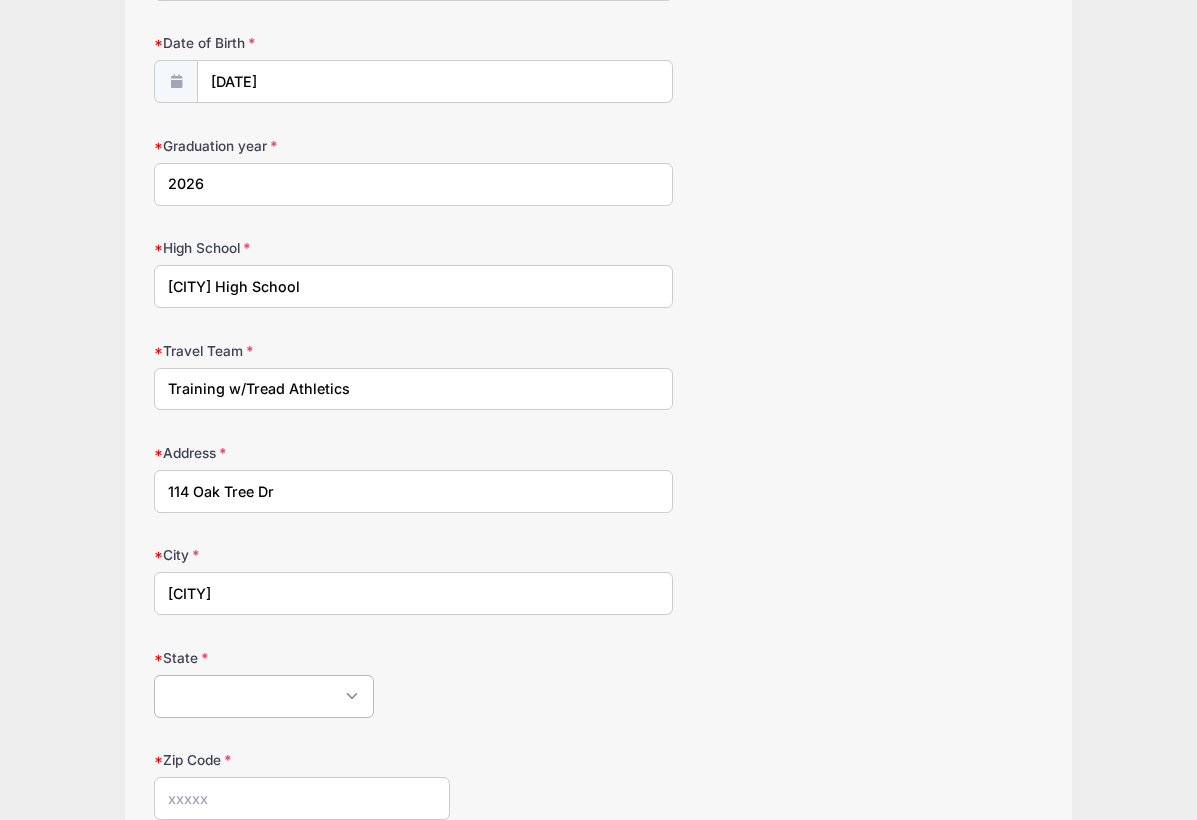 select on "TX" 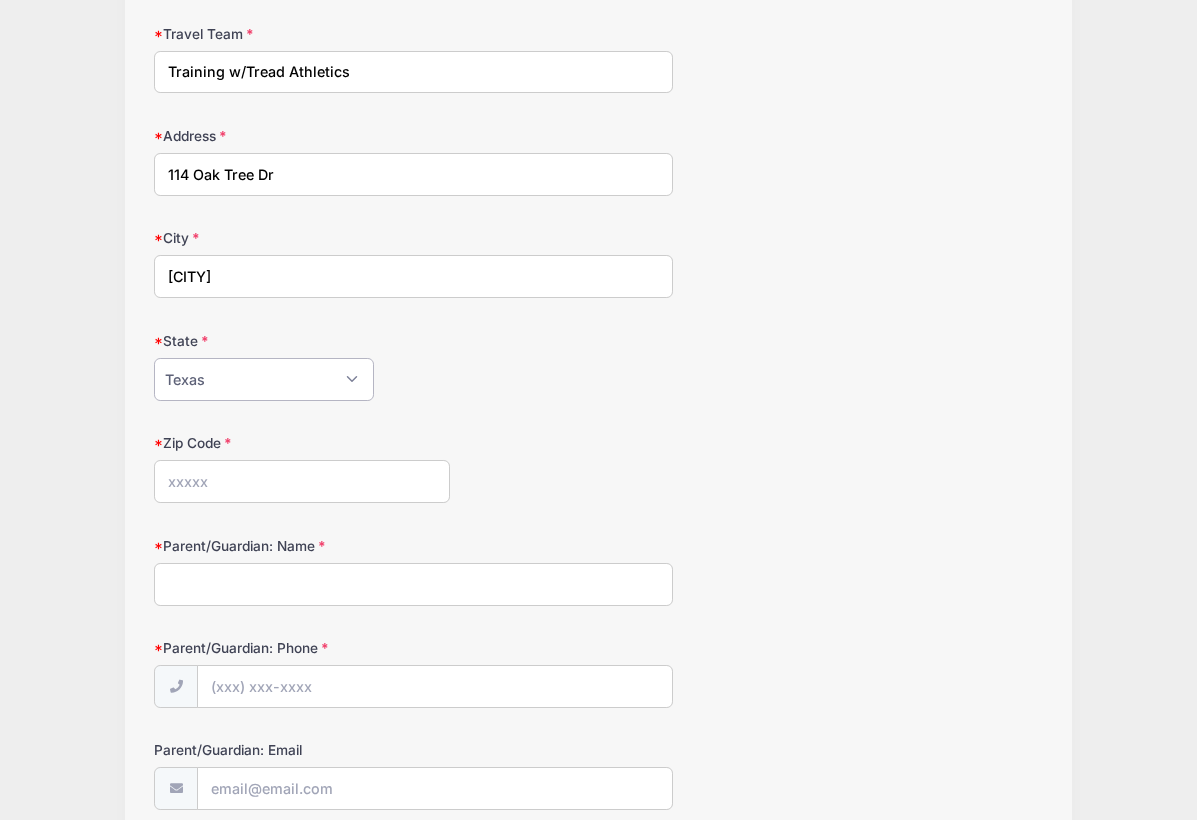 scroll, scrollTop: 656, scrollLeft: 0, axis: vertical 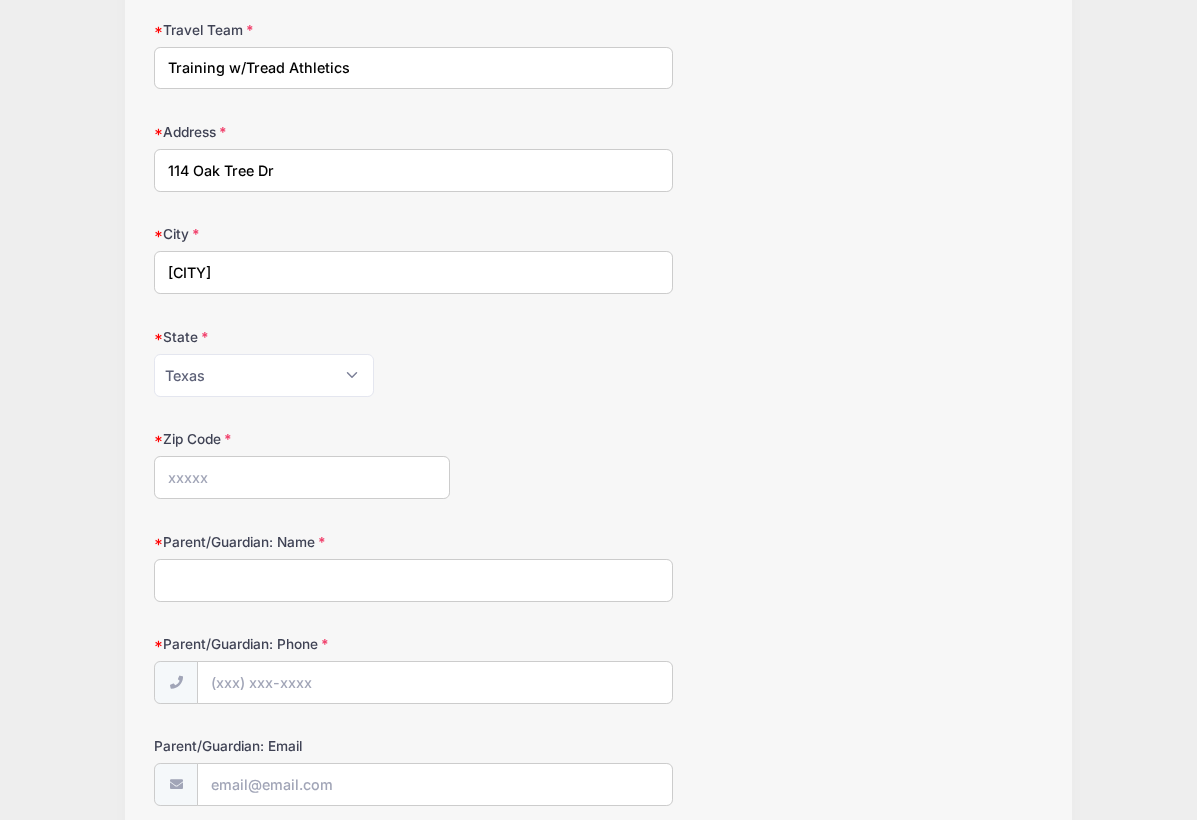 click on "Zip Code" at bounding box center [302, 477] 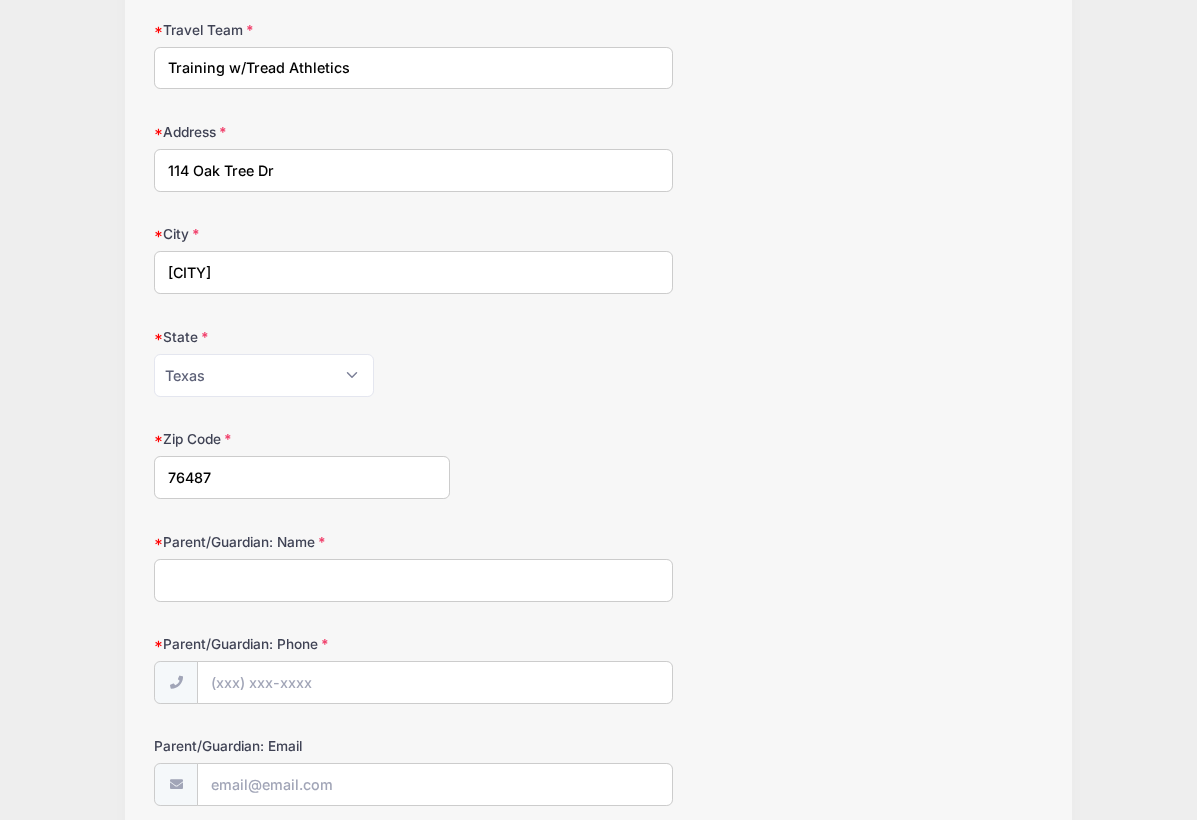 type on "76487" 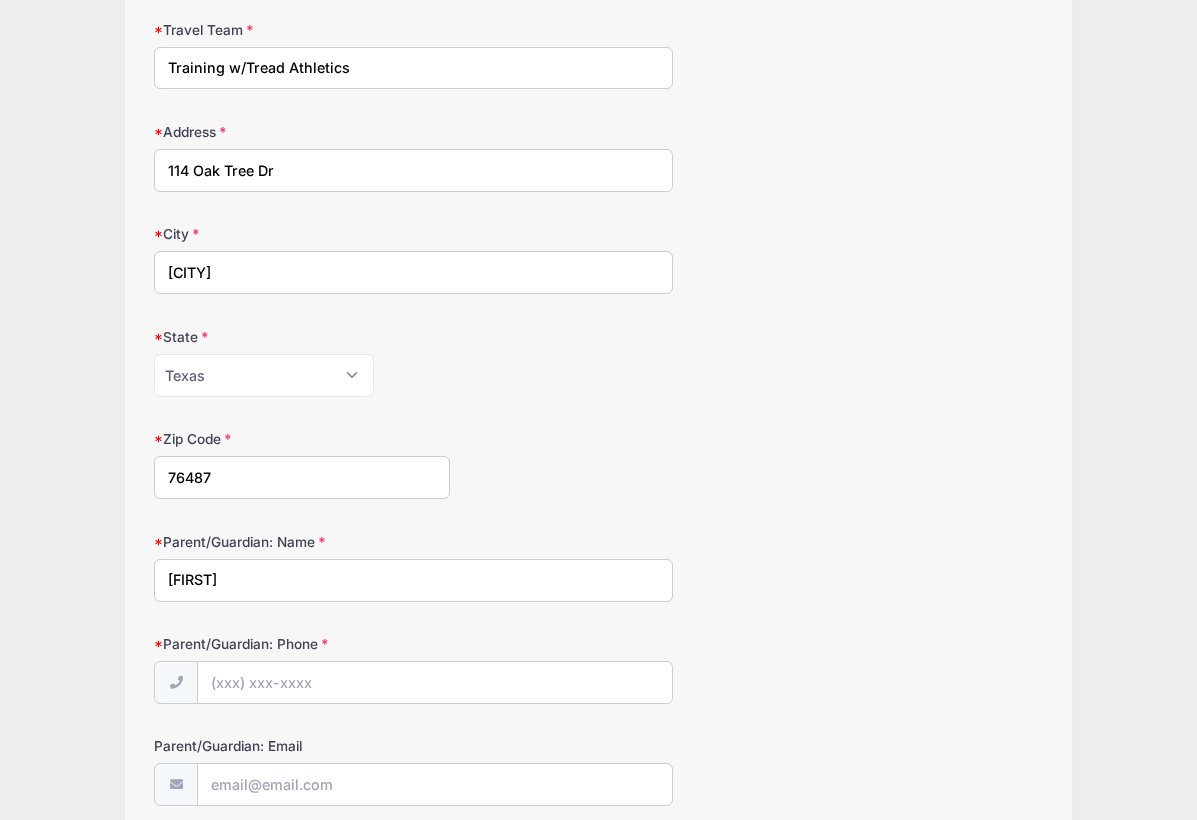 type on "J" 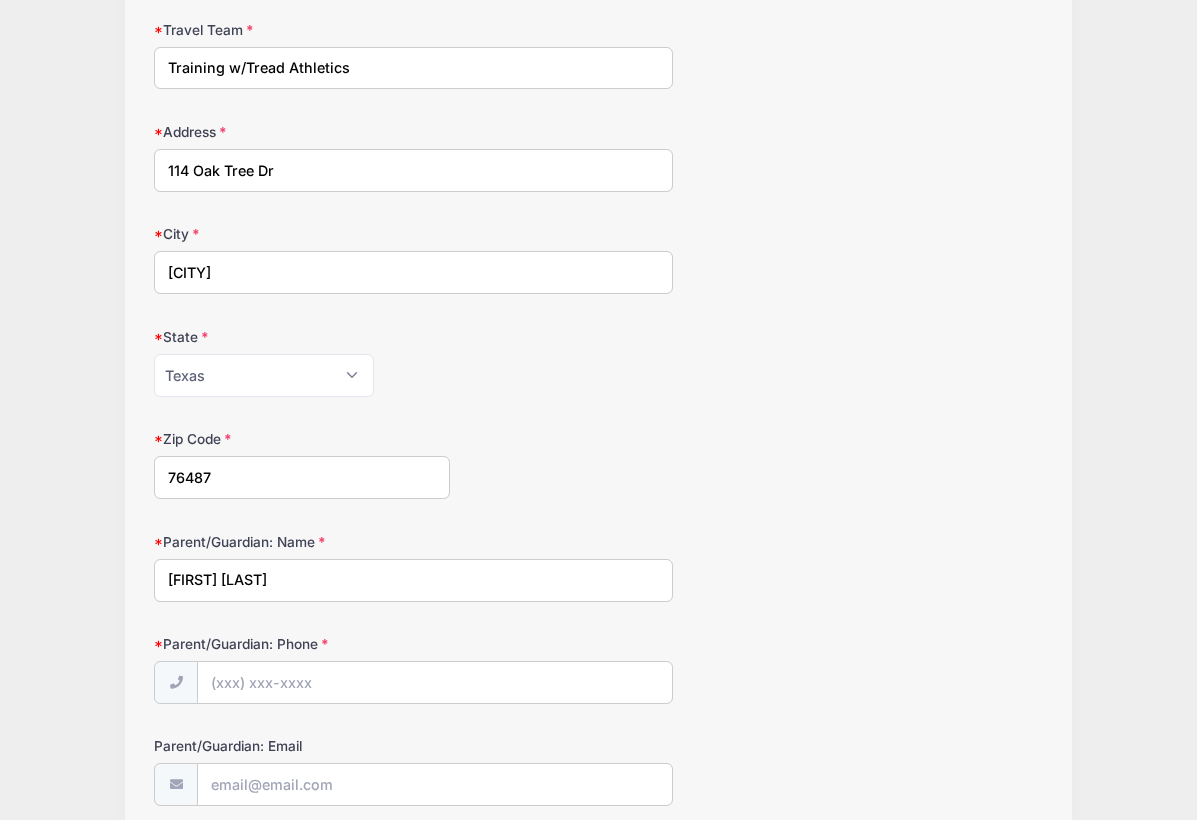 type on "[FIRST] [LAST]" 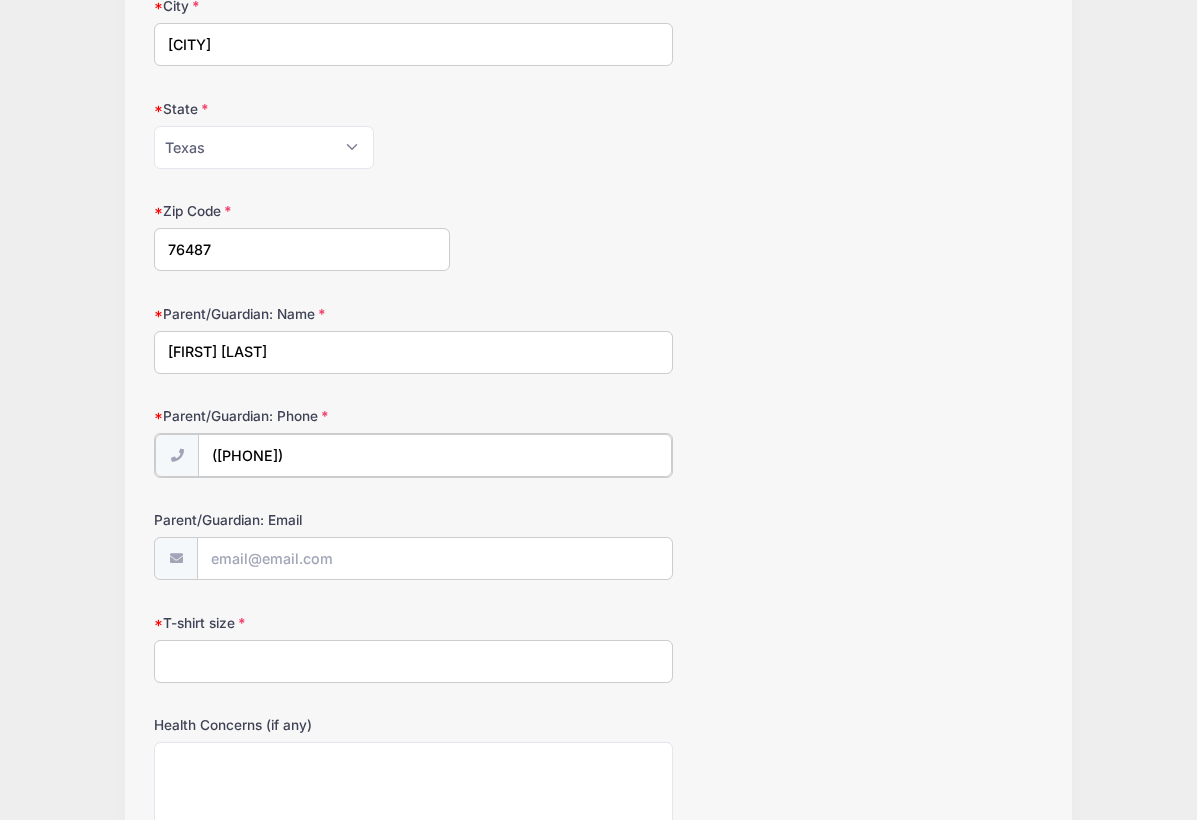 scroll, scrollTop: 888, scrollLeft: 0, axis: vertical 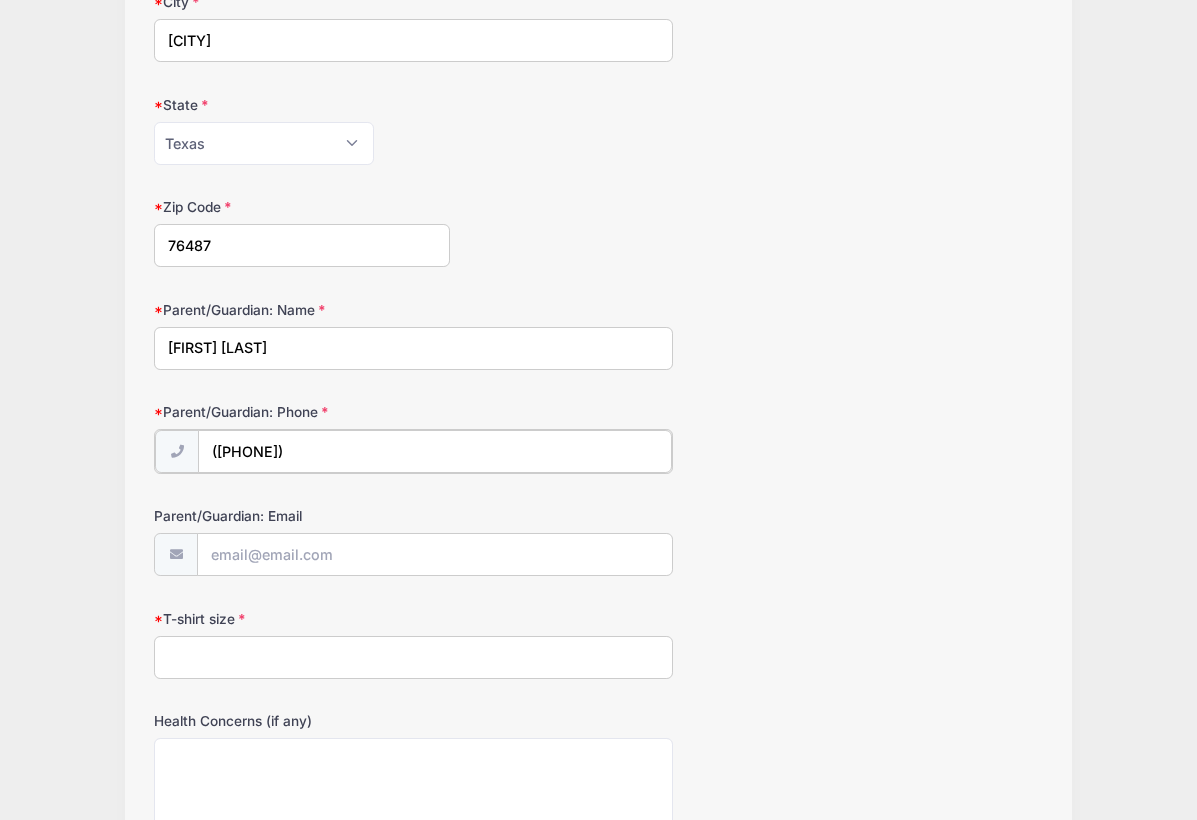 type on "([PHONE])" 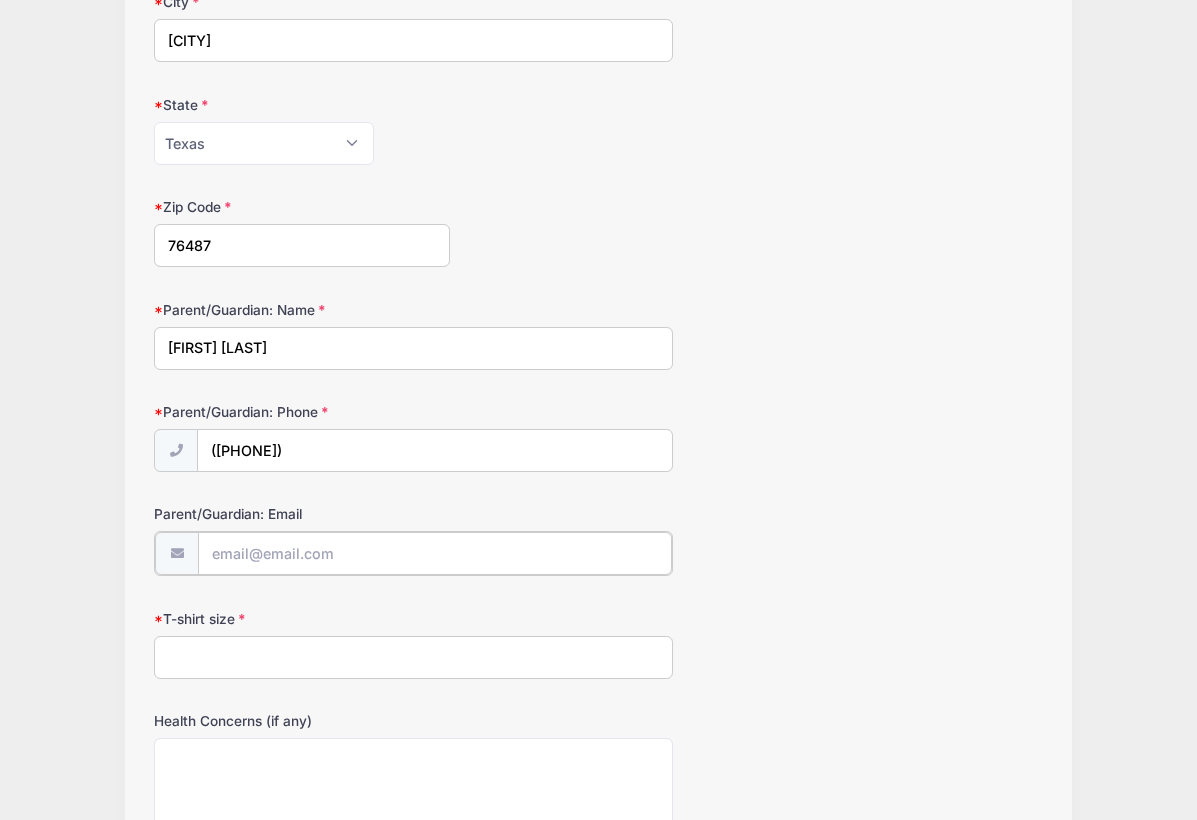 click on "Parent/Guardian: Email" at bounding box center [434, 553] 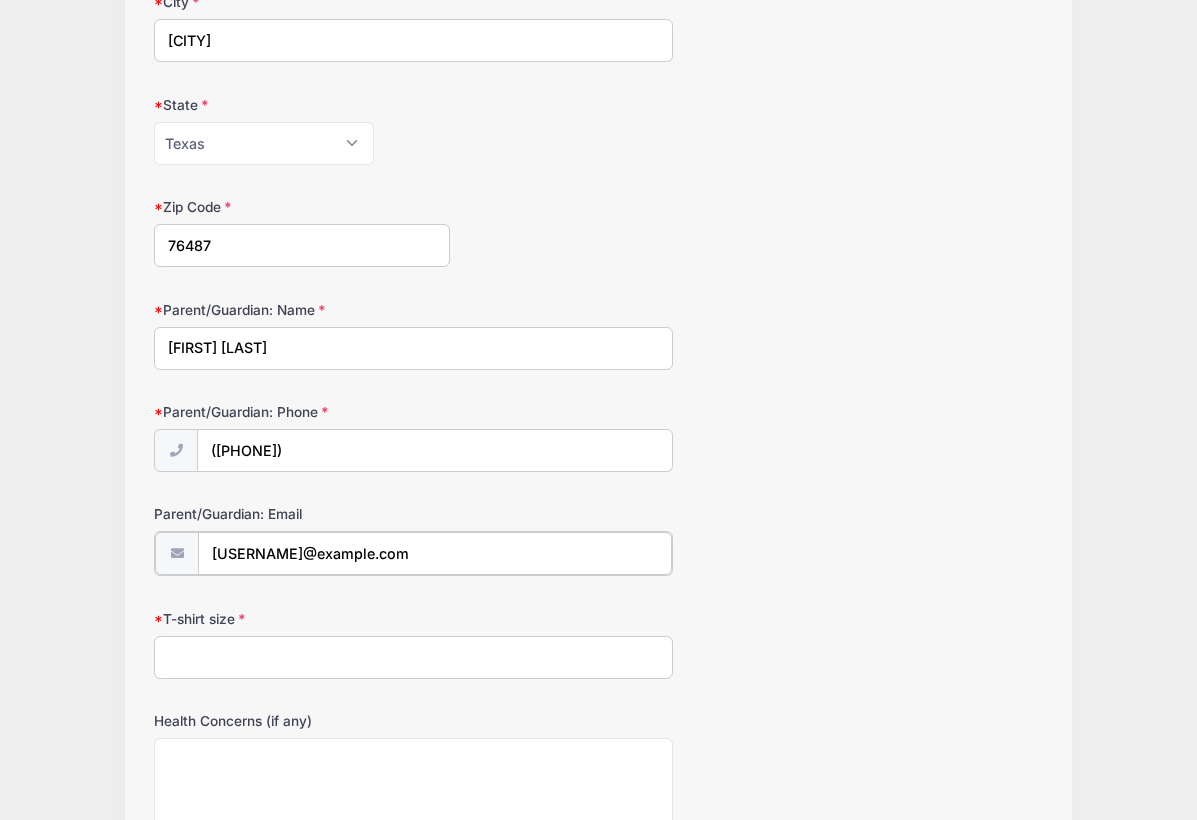 type on "[USERNAME]@example.com" 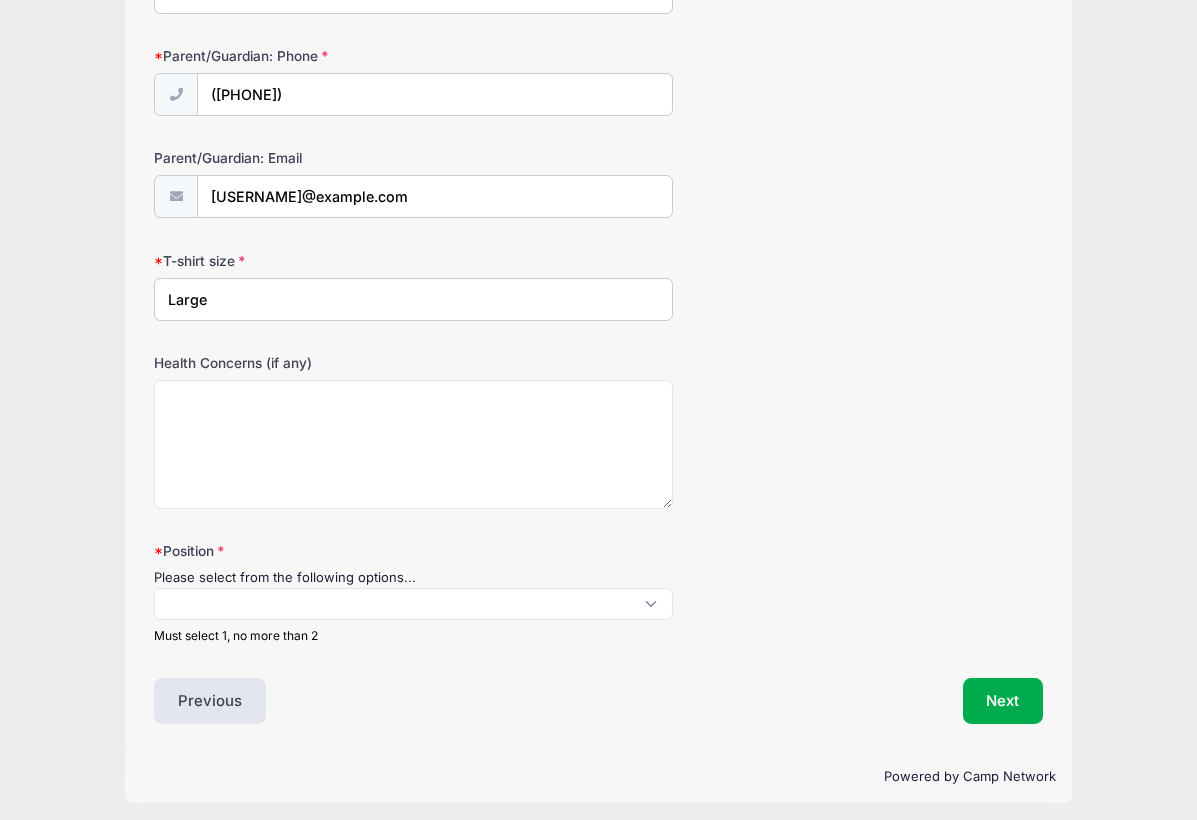 scroll, scrollTop: 1242, scrollLeft: 0, axis: vertical 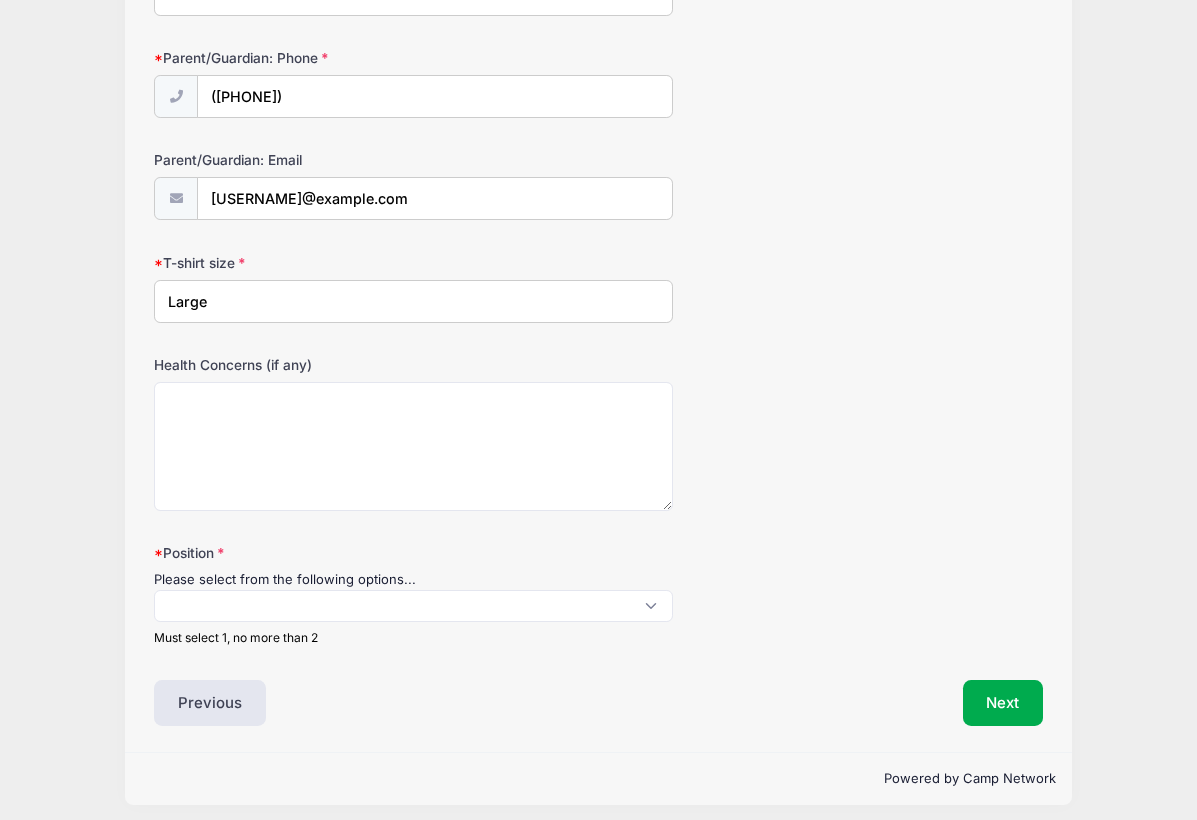 type on "Large" 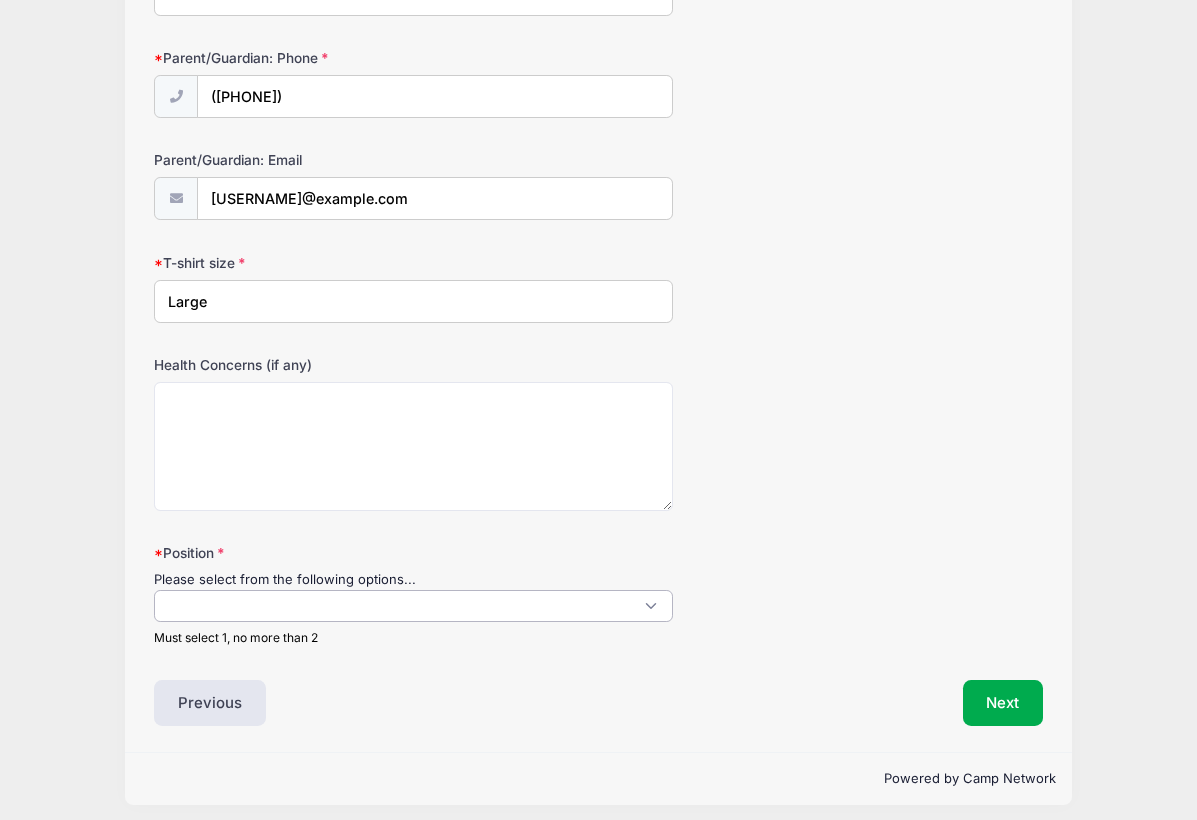 scroll, scrollTop: 1, scrollLeft: 0, axis: vertical 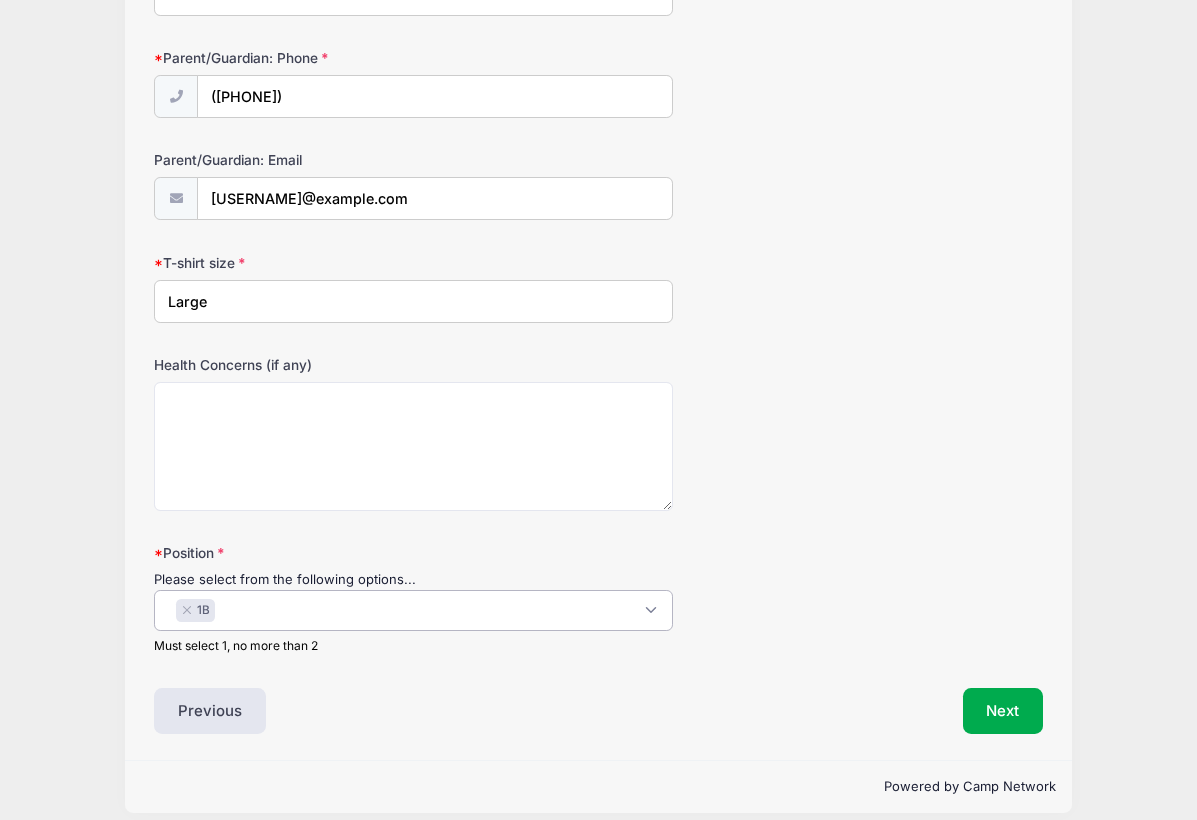 click on "× 1B" at bounding box center [413, 610] 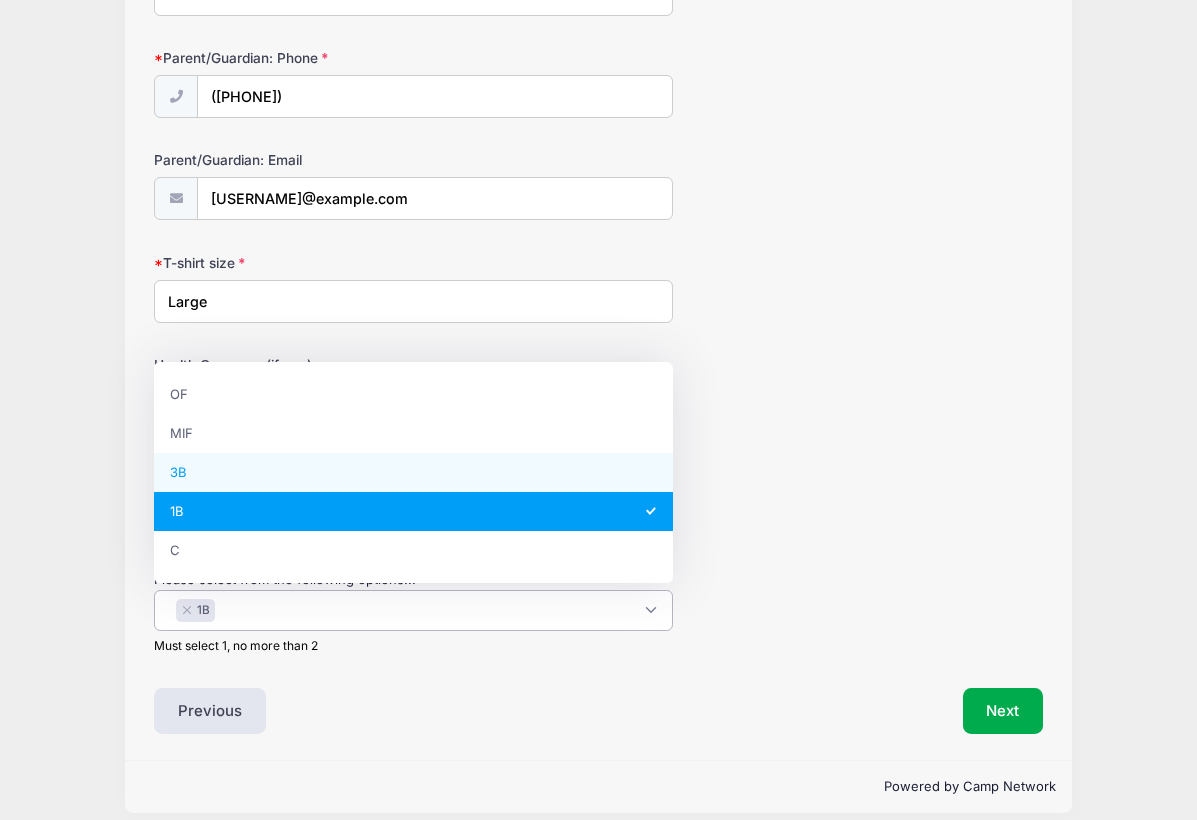 select on "3B" 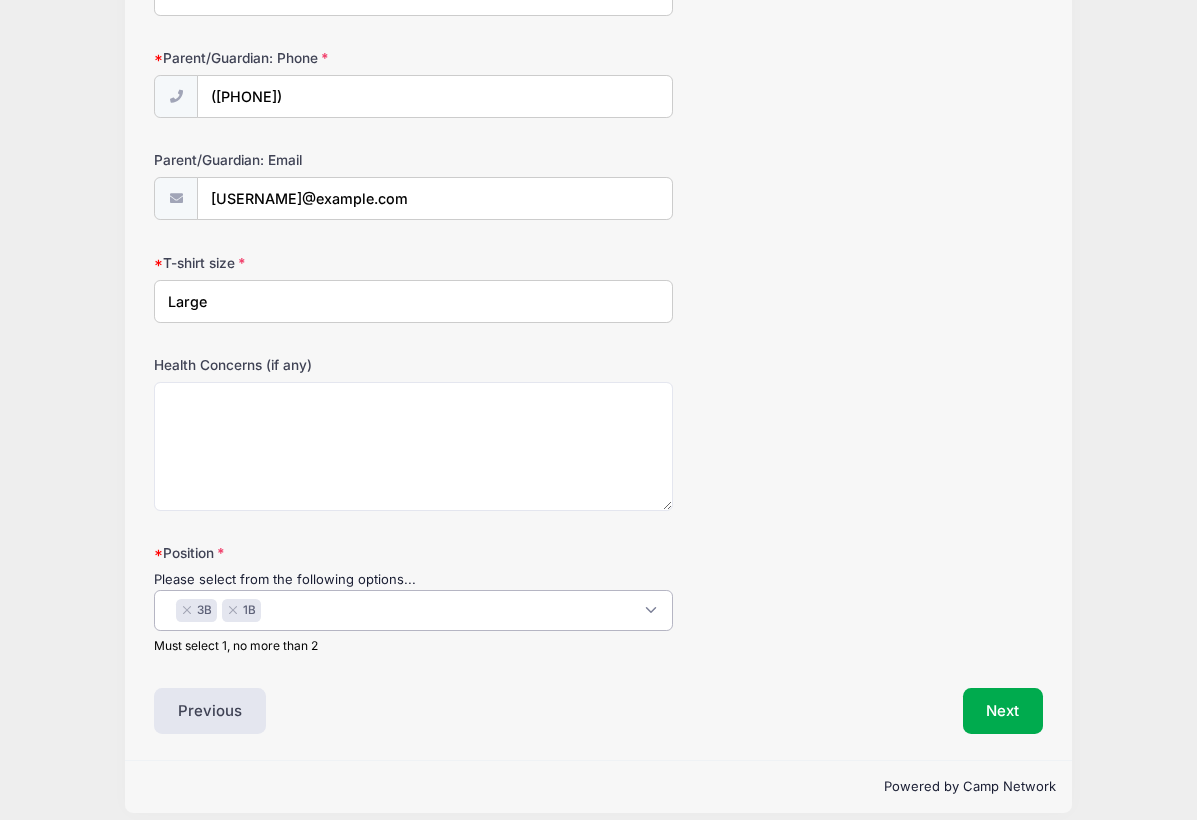 click on "Position
Please select from the following options...
OF
MIF
3B
1B
C
× 3B × 1B
Must select 1, no more than 2" at bounding box center (598, 599) 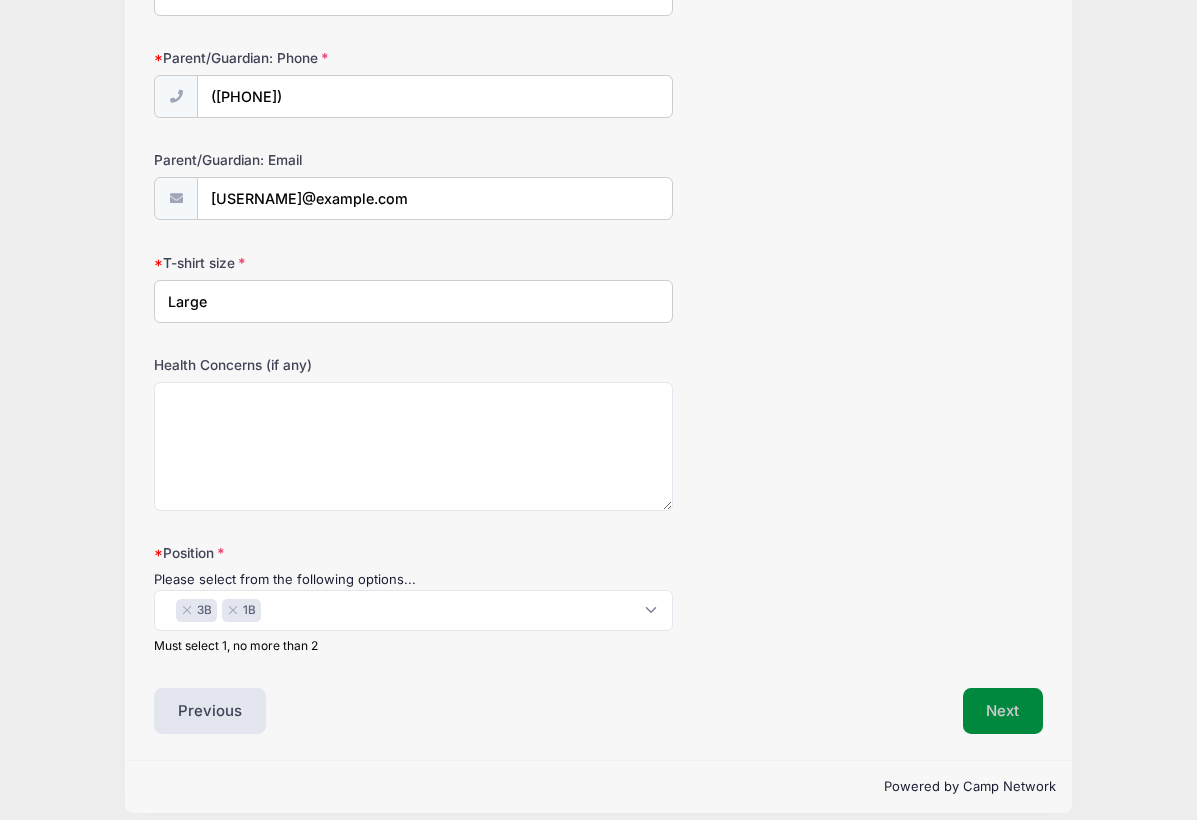 click on "Next" at bounding box center (1003, 711) 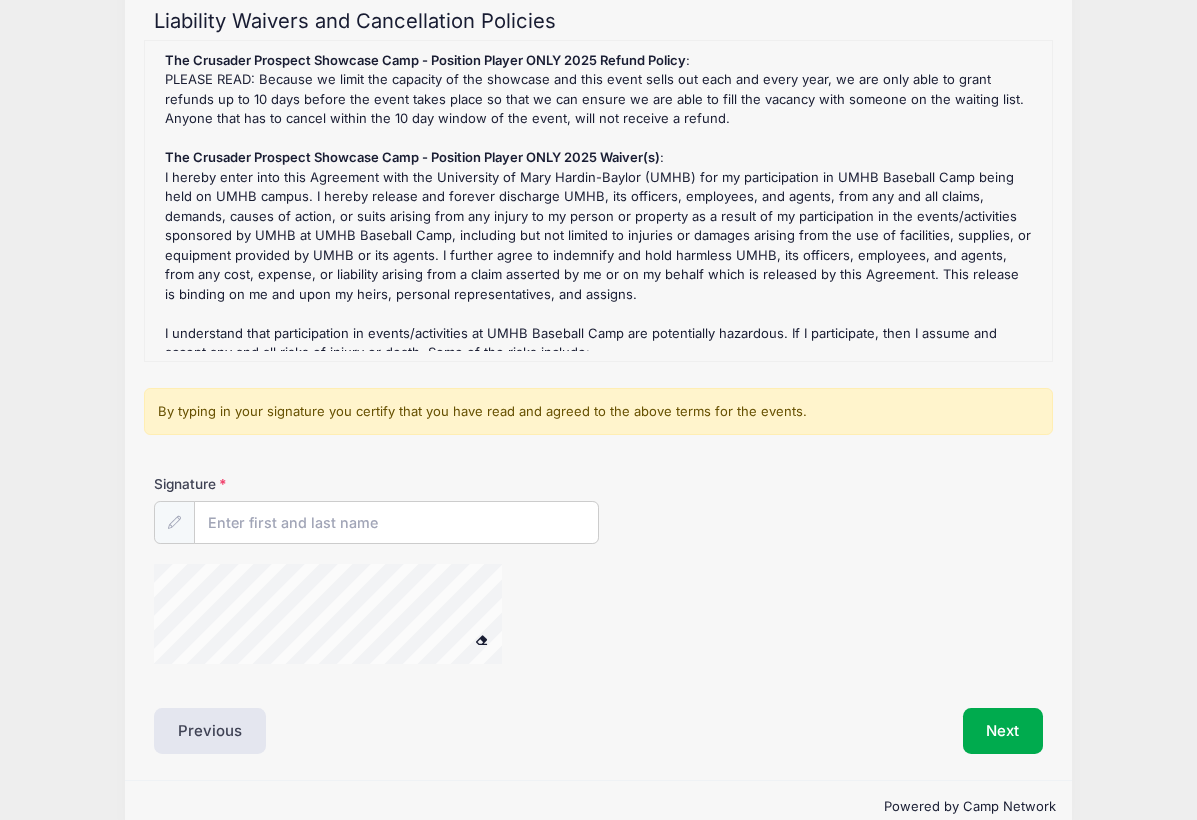scroll, scrollTop: 49, scrollLeft: 0, axis: vertical 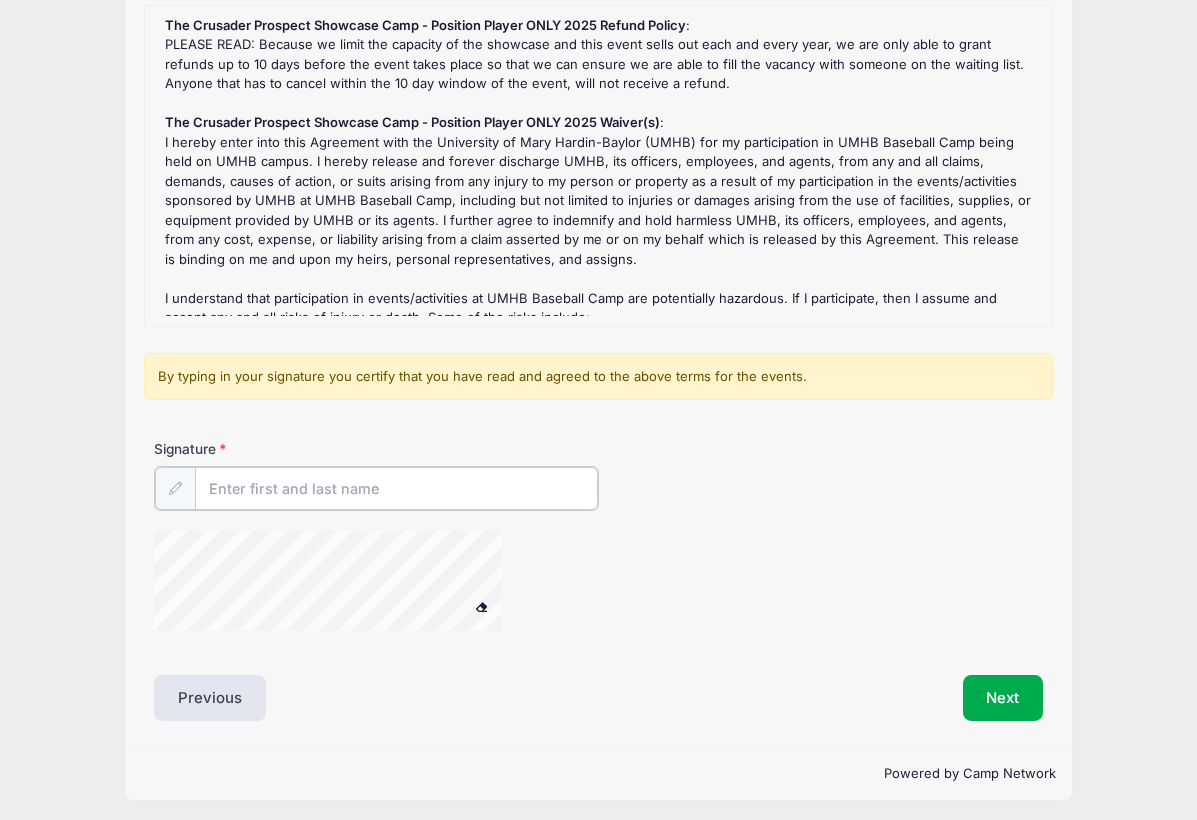 click on "Signature" at bounding box center (396, 488) 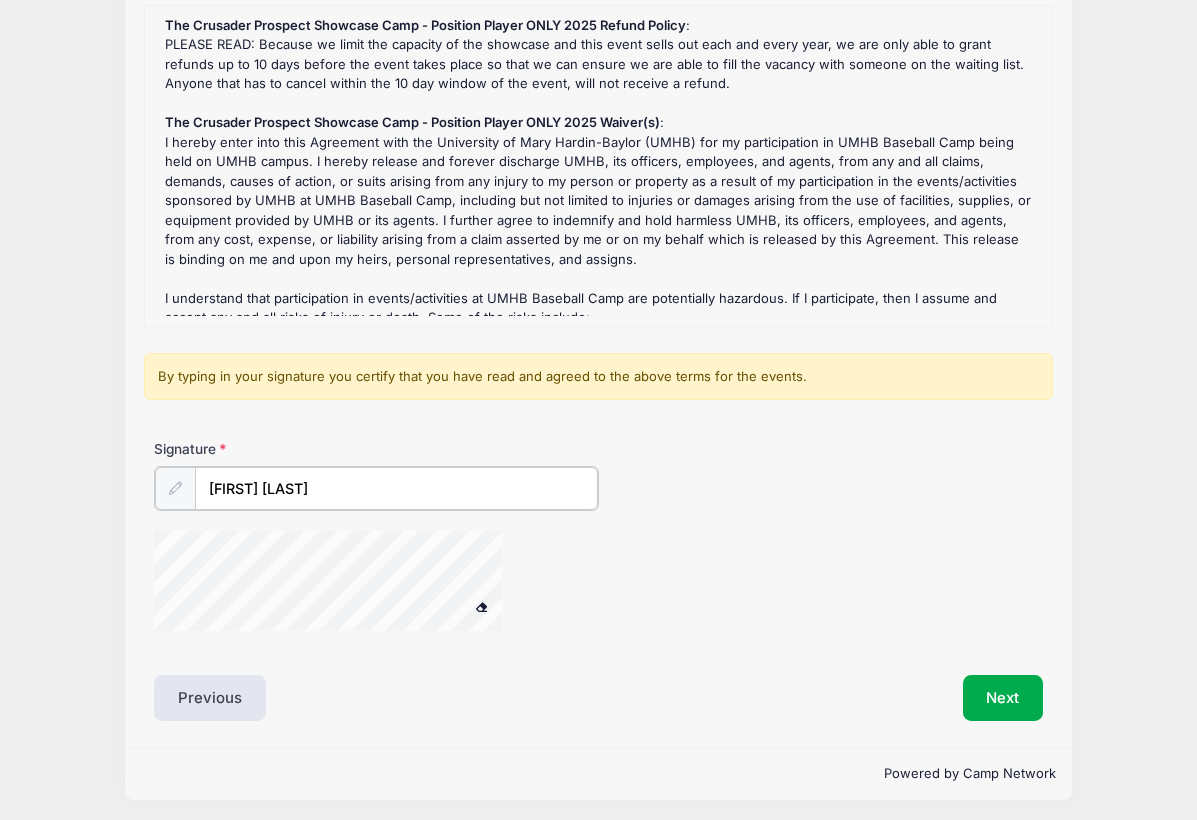 type on "[FIRST] [LAST]" 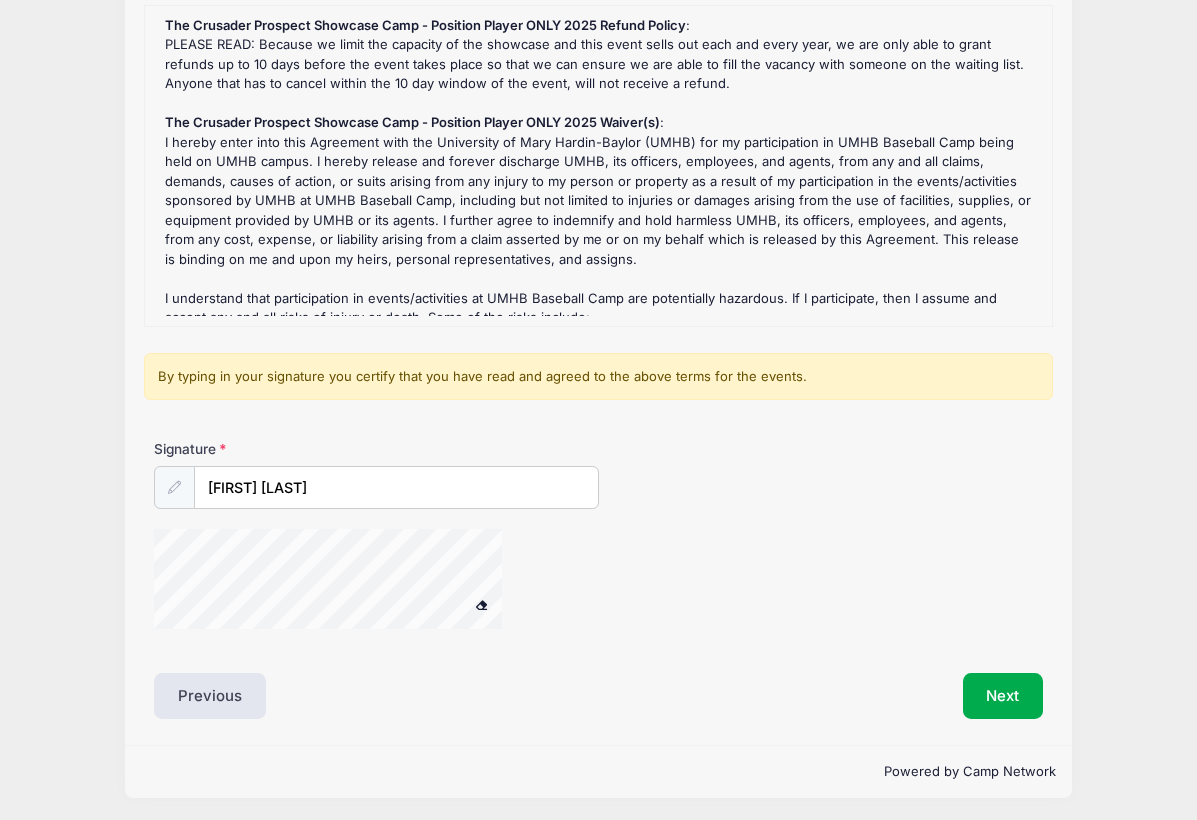 click at bounding box center [450, 582] 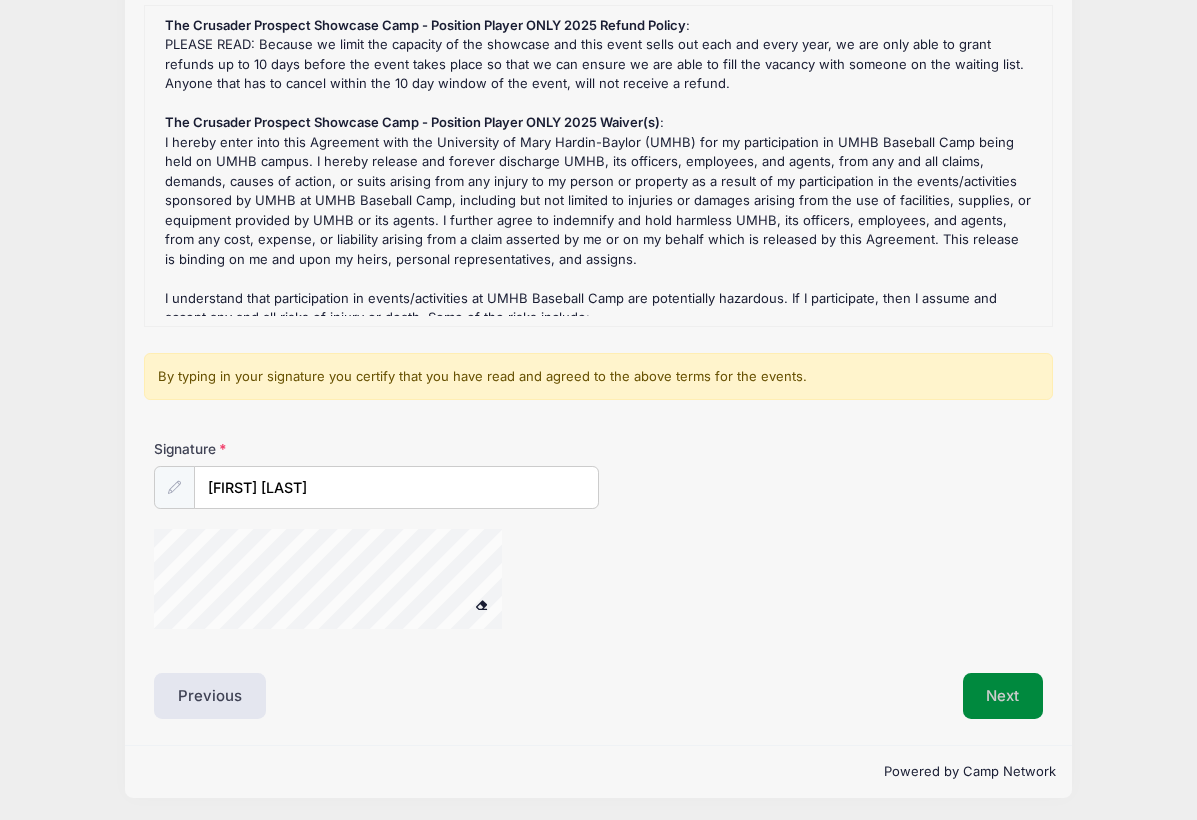 click on "Next" at bounding box center [1003, 696] 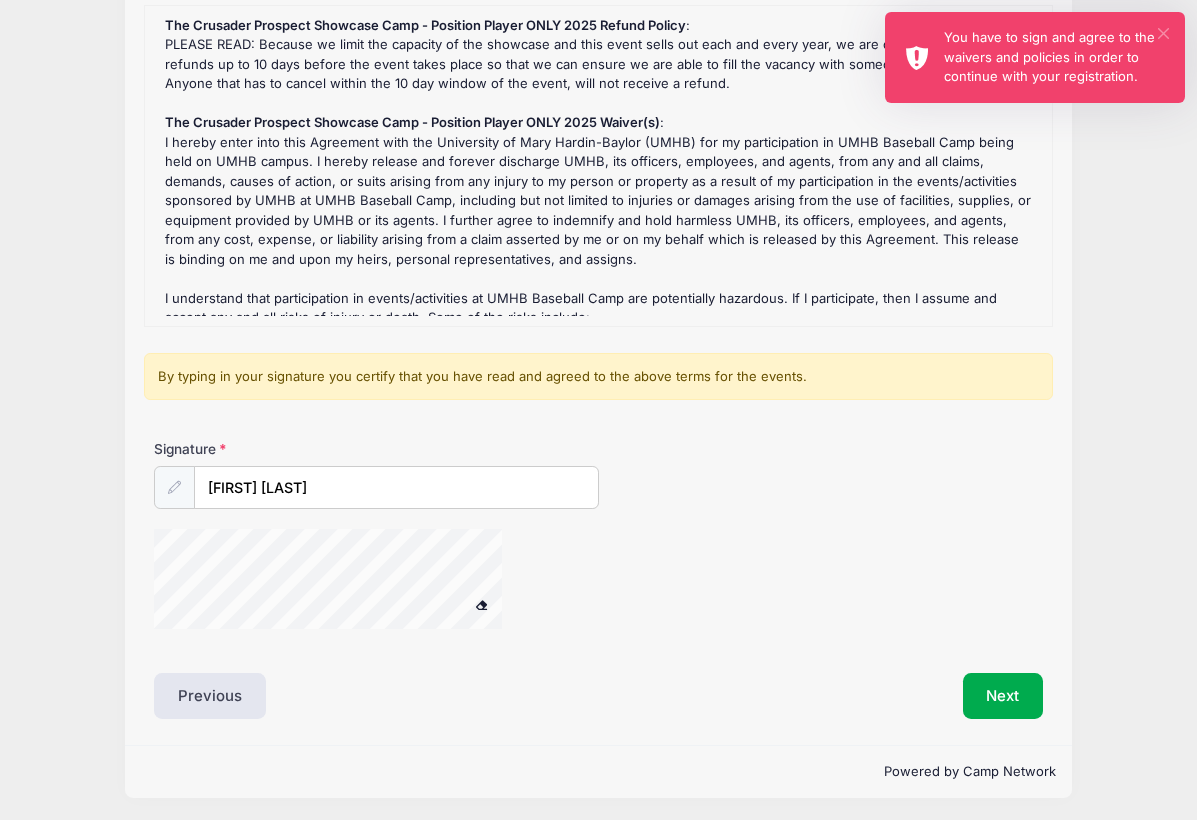 click on "×" at bounding box center [1163, 33] 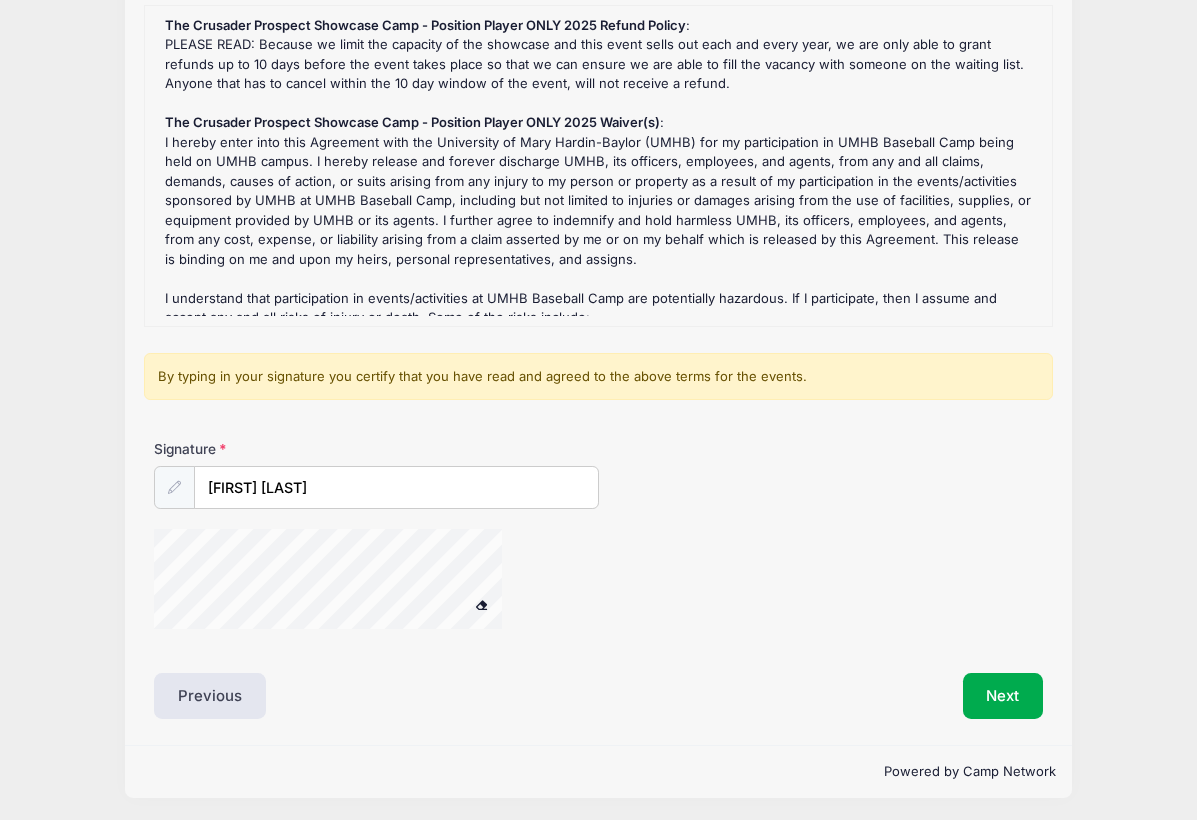 click at bounding box center (174, 487) 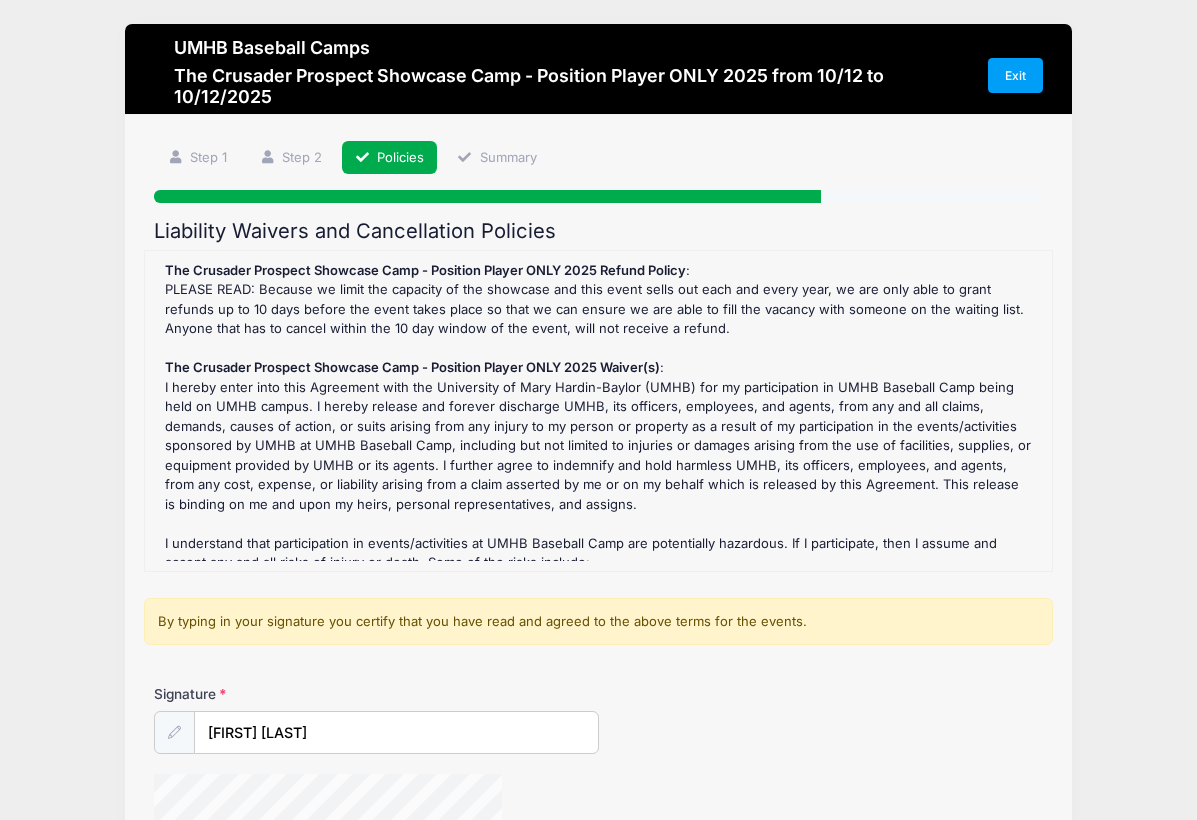 scroll, scrollTop: 0, scrollLeft: 0, axis: both 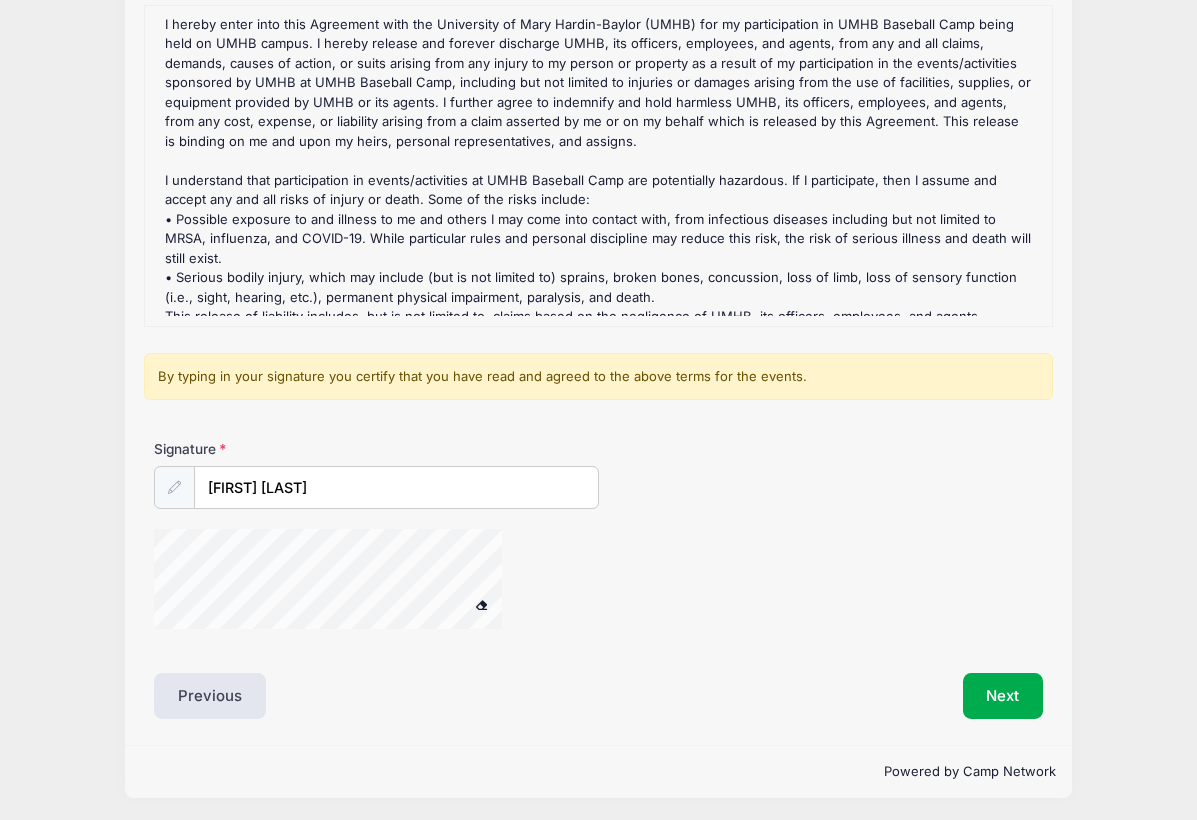 click at bounding box center [174, 487] 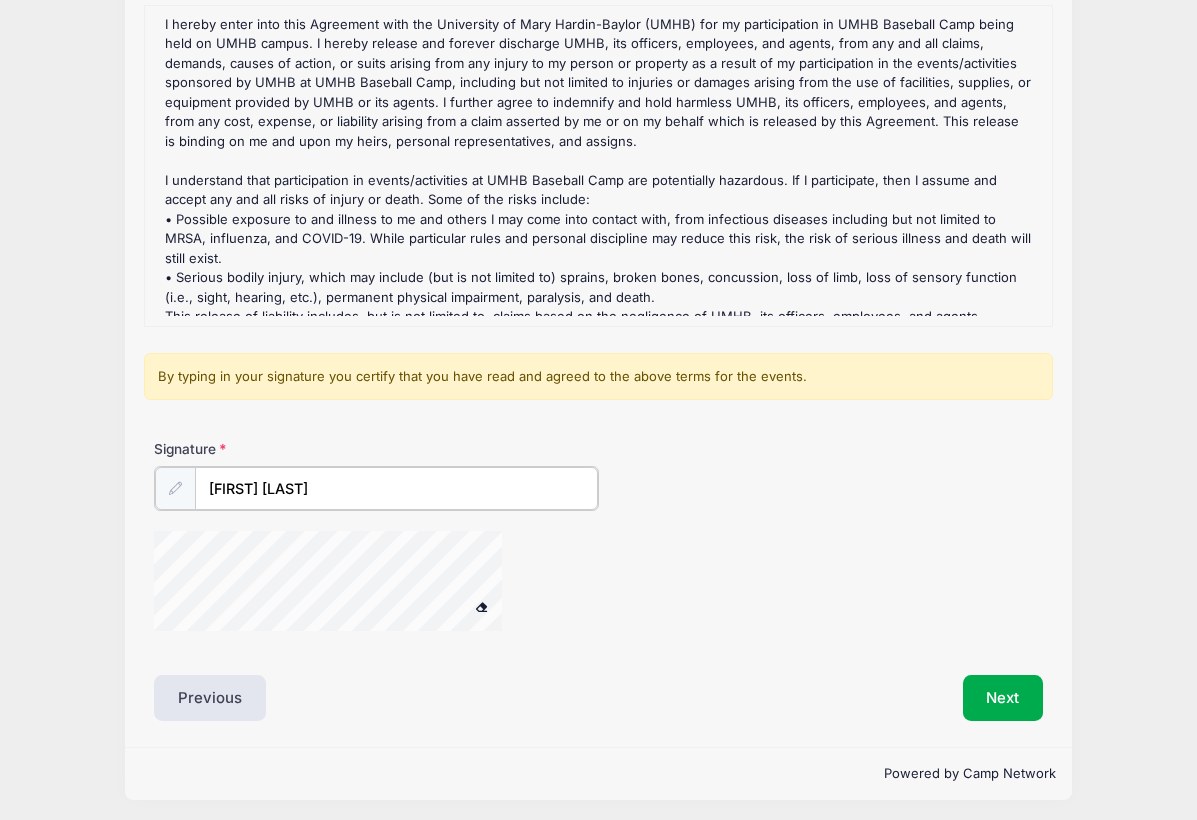 drag, startPoint x: 318, startPoint y: 487, endPoint x: 139, endPoint y: 491, distance: 179.0447 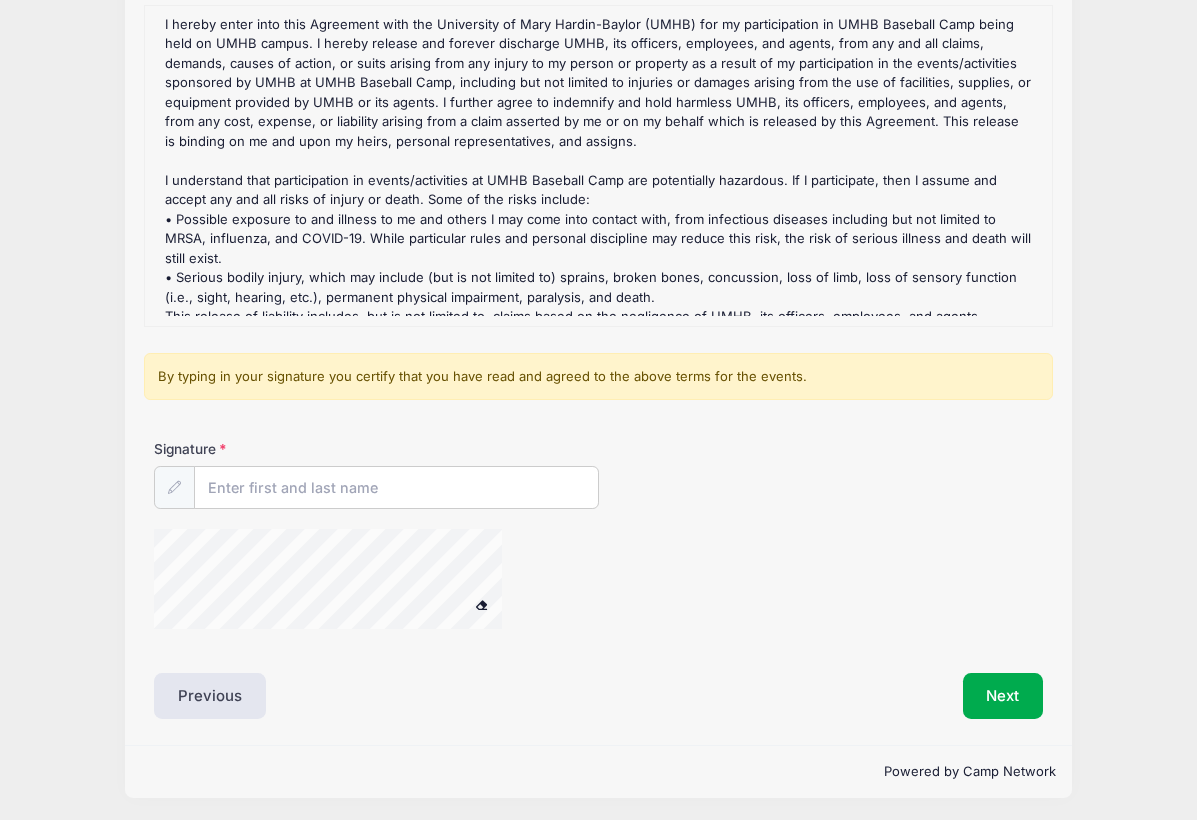 click at bounding box center [174, 487] 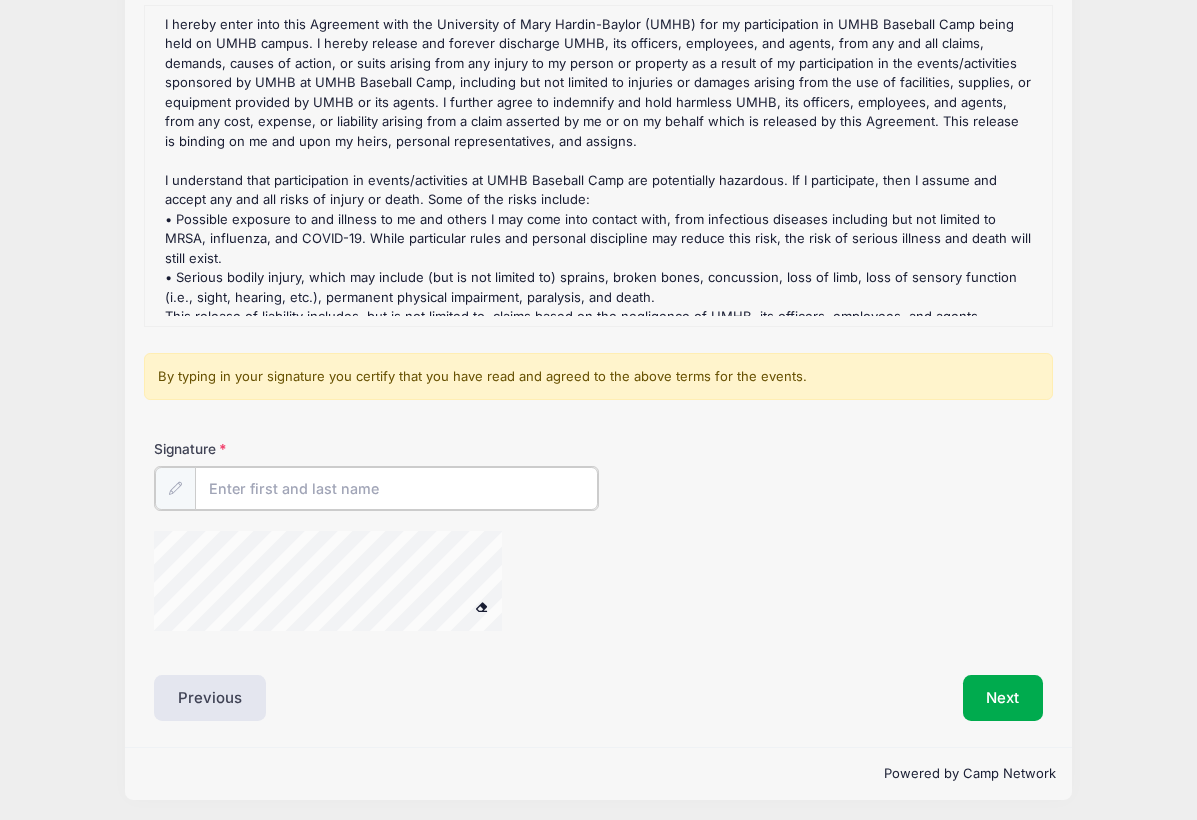 click on "Signature" at bounding box center (396, 488) 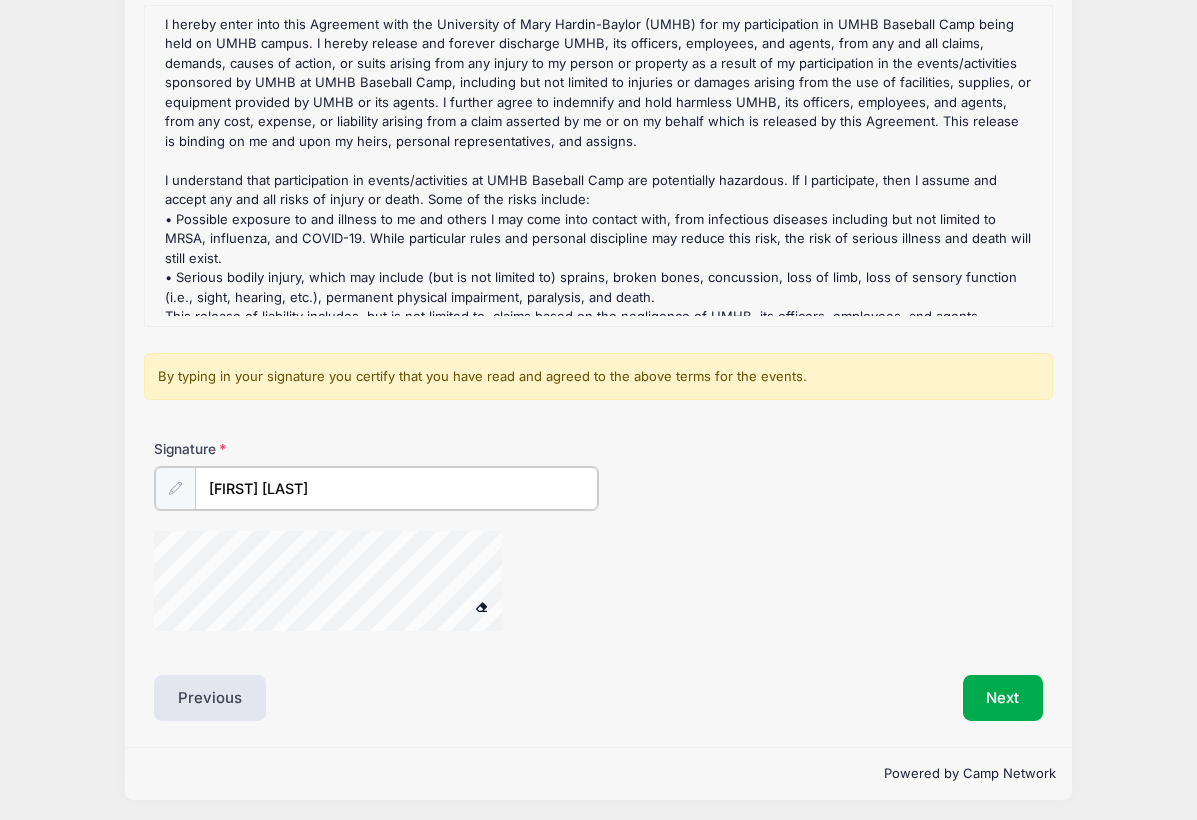 type on "[FIRST] [LAST]" 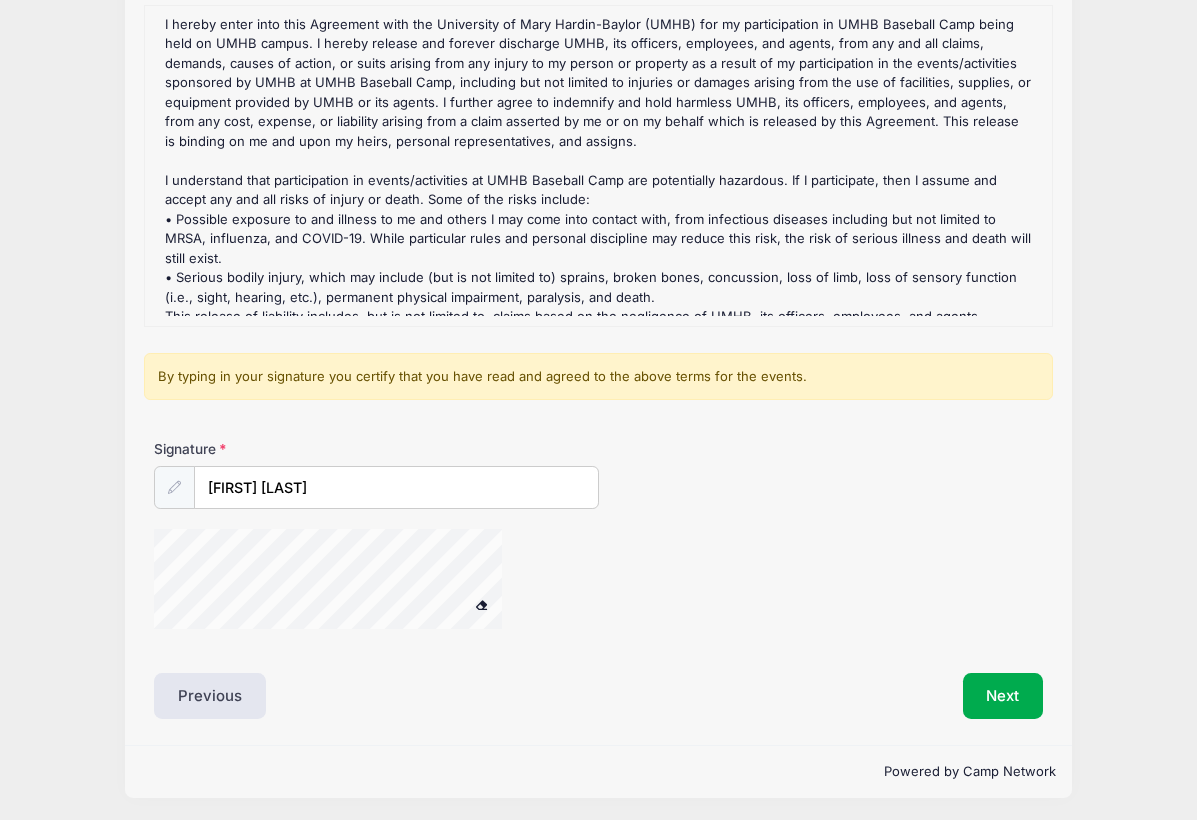 click at bounding box center (482, 604) 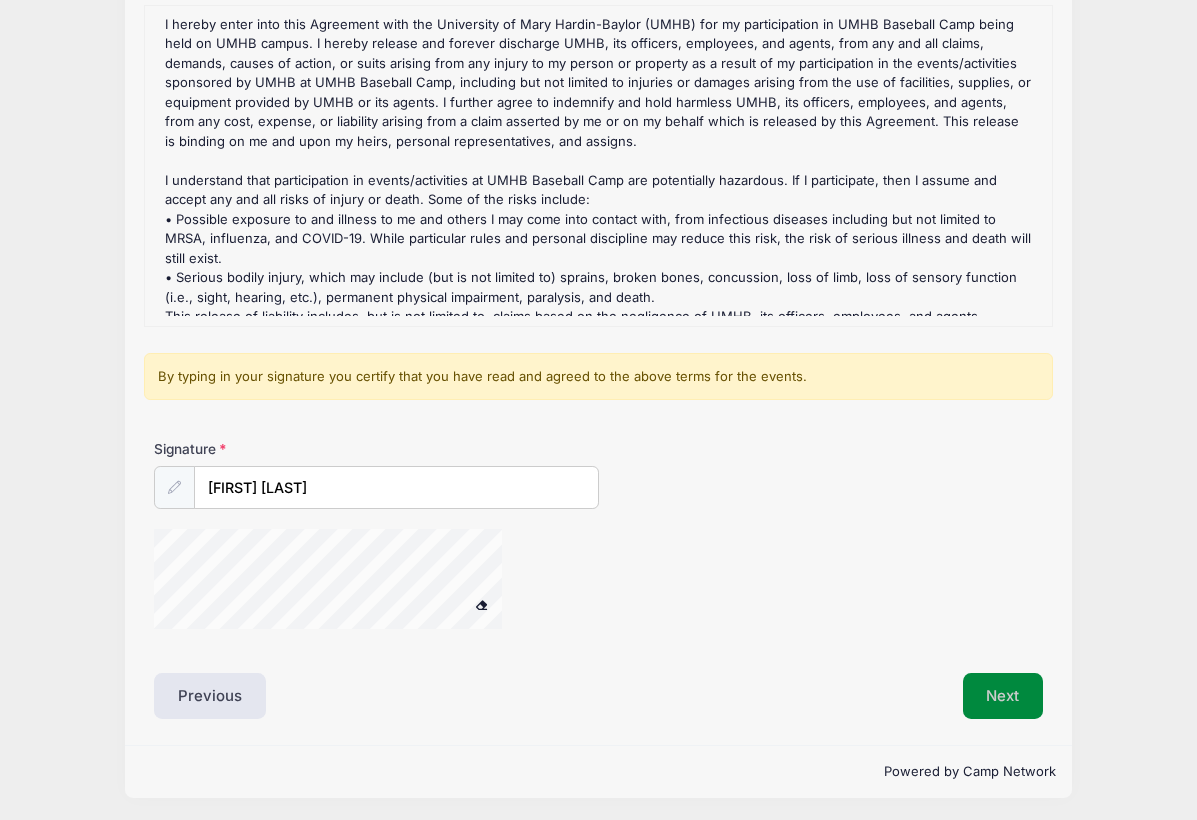 click on "Next" at bounding box center (1003, 696) 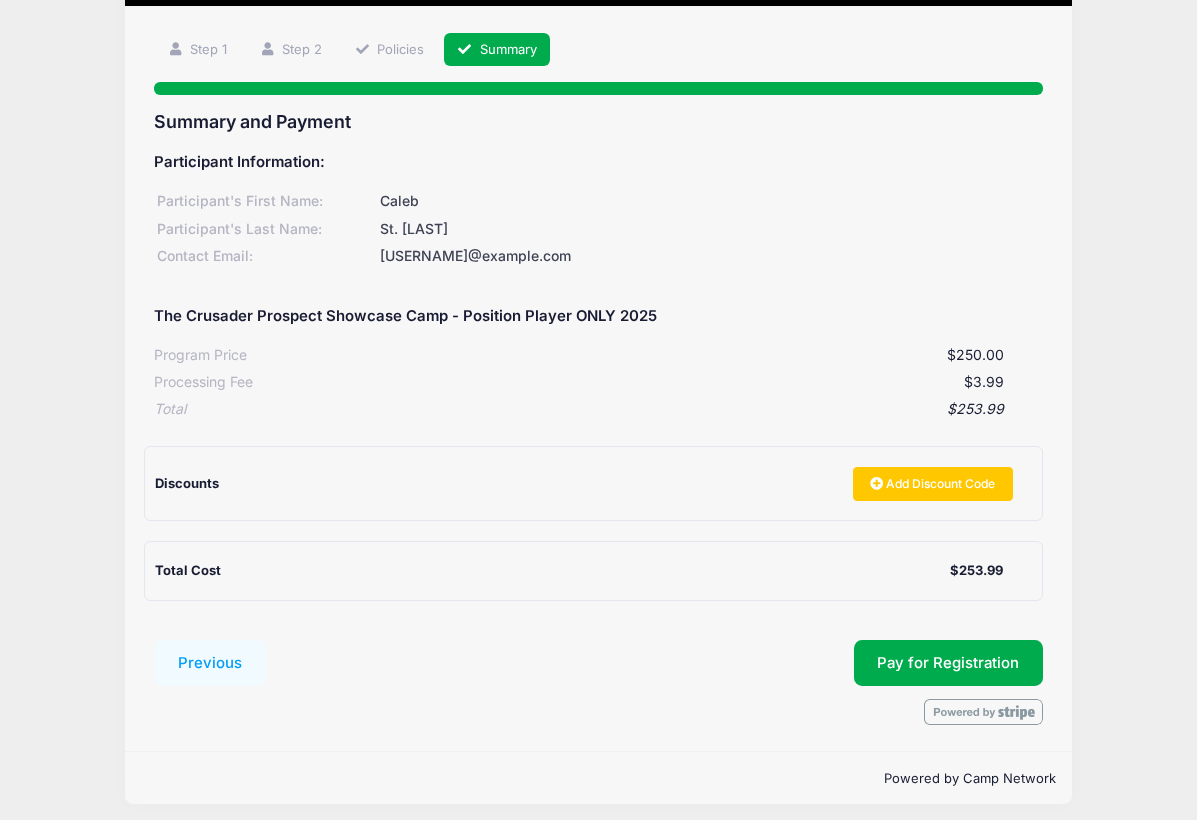 scroll, scrollTop: 109, scrollLeft: 0, axis: vertical 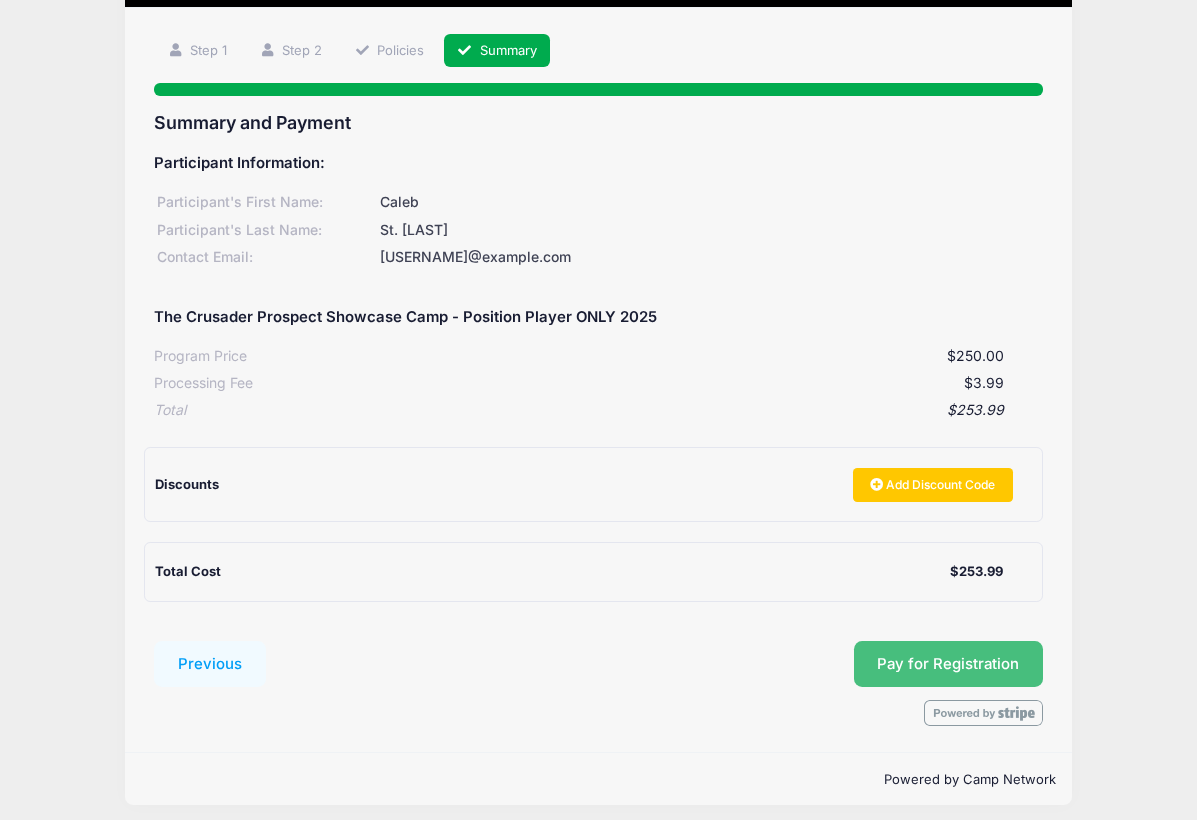 click on "Pay for Registration" at bounding box center [948, 664] 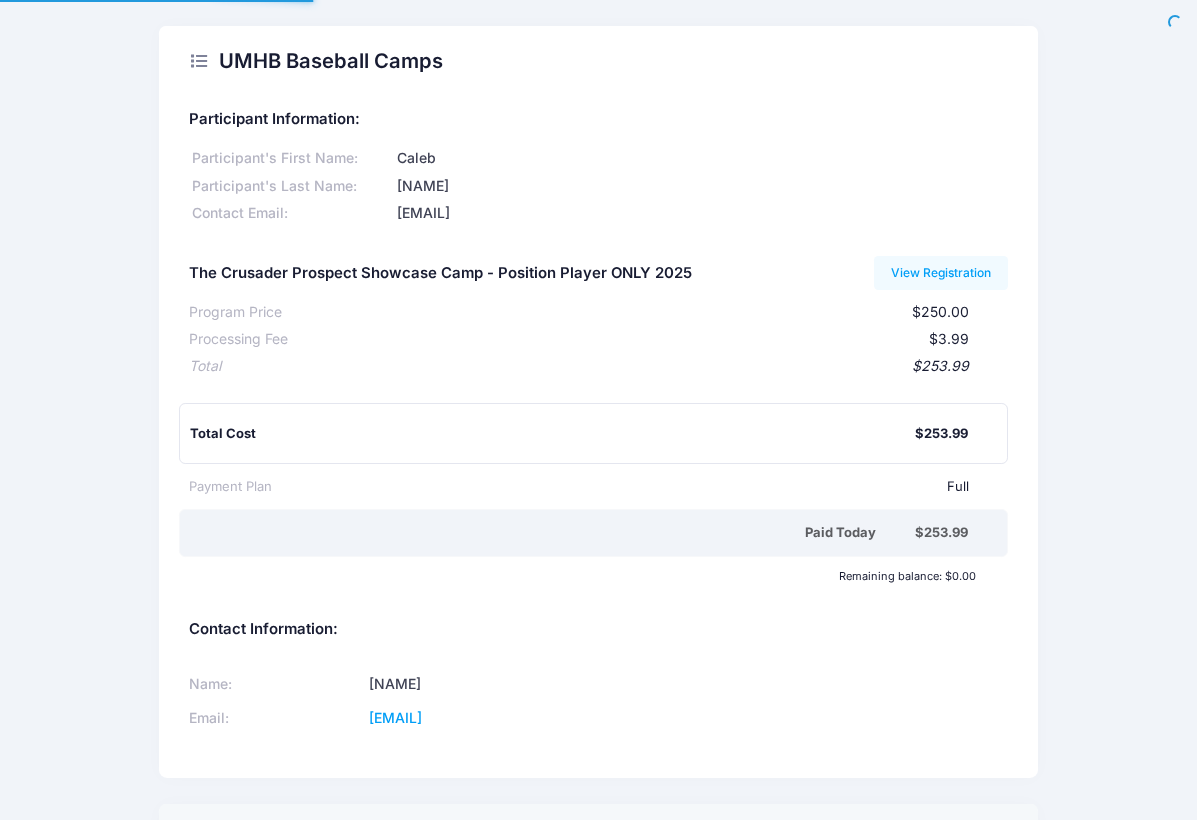 scroll, scrollTop: 0, scrollLeft: 0, axis: both 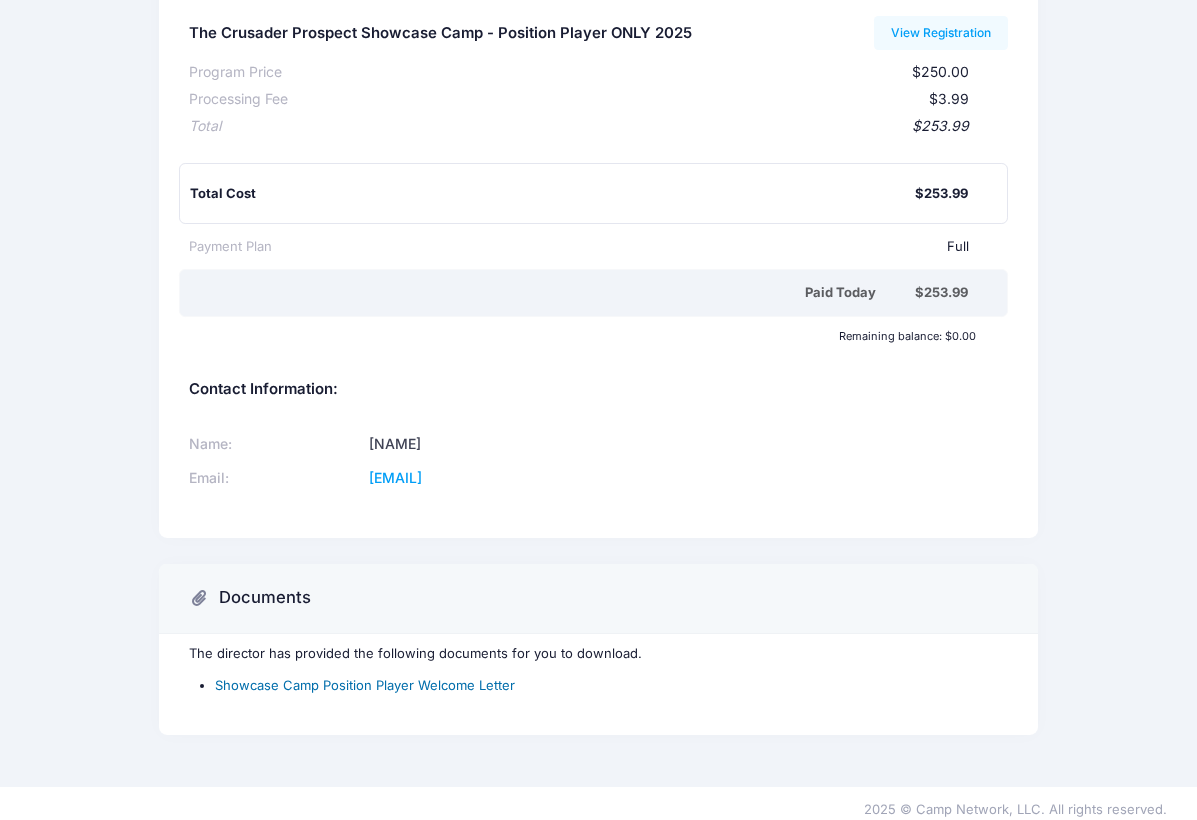 click on "Showcase Camp Position Player Welcome Letter" at bounding box center [365, 685] 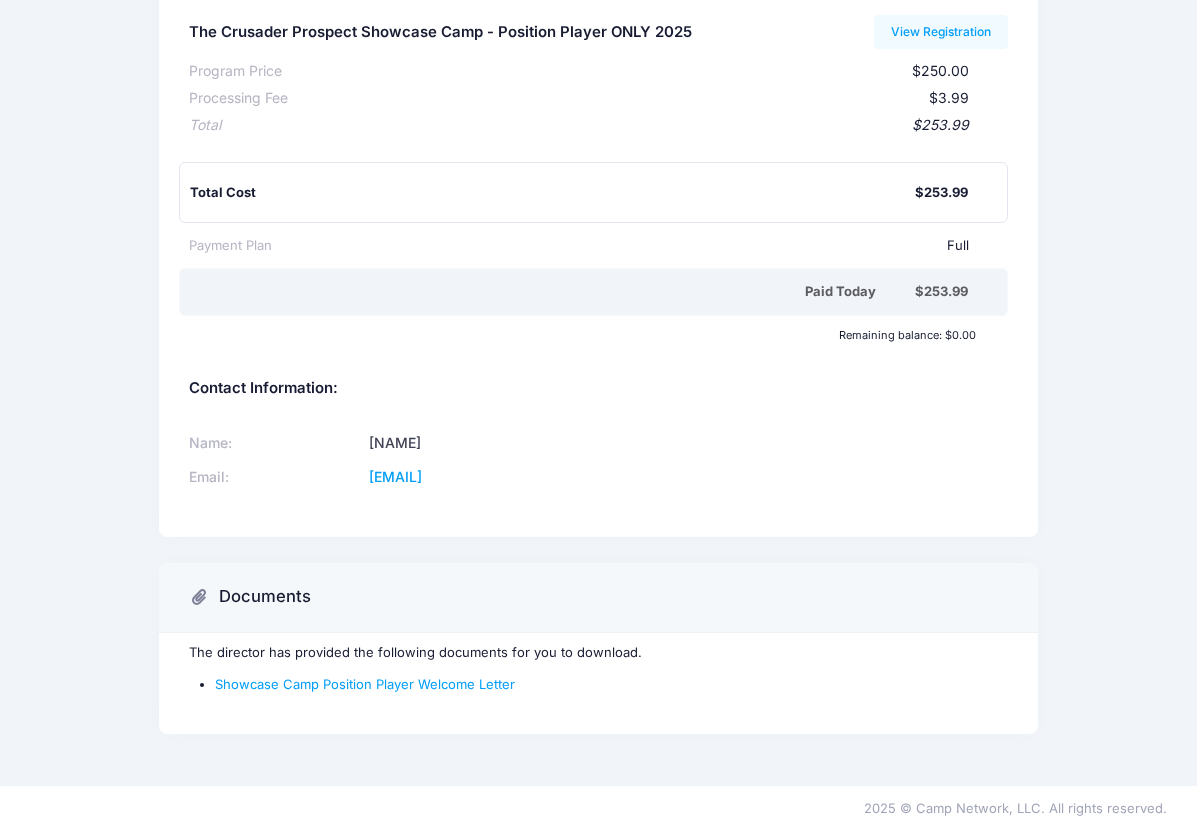 scroll, scrollTop: 240, scrollLeft: 0, axis: vertical 